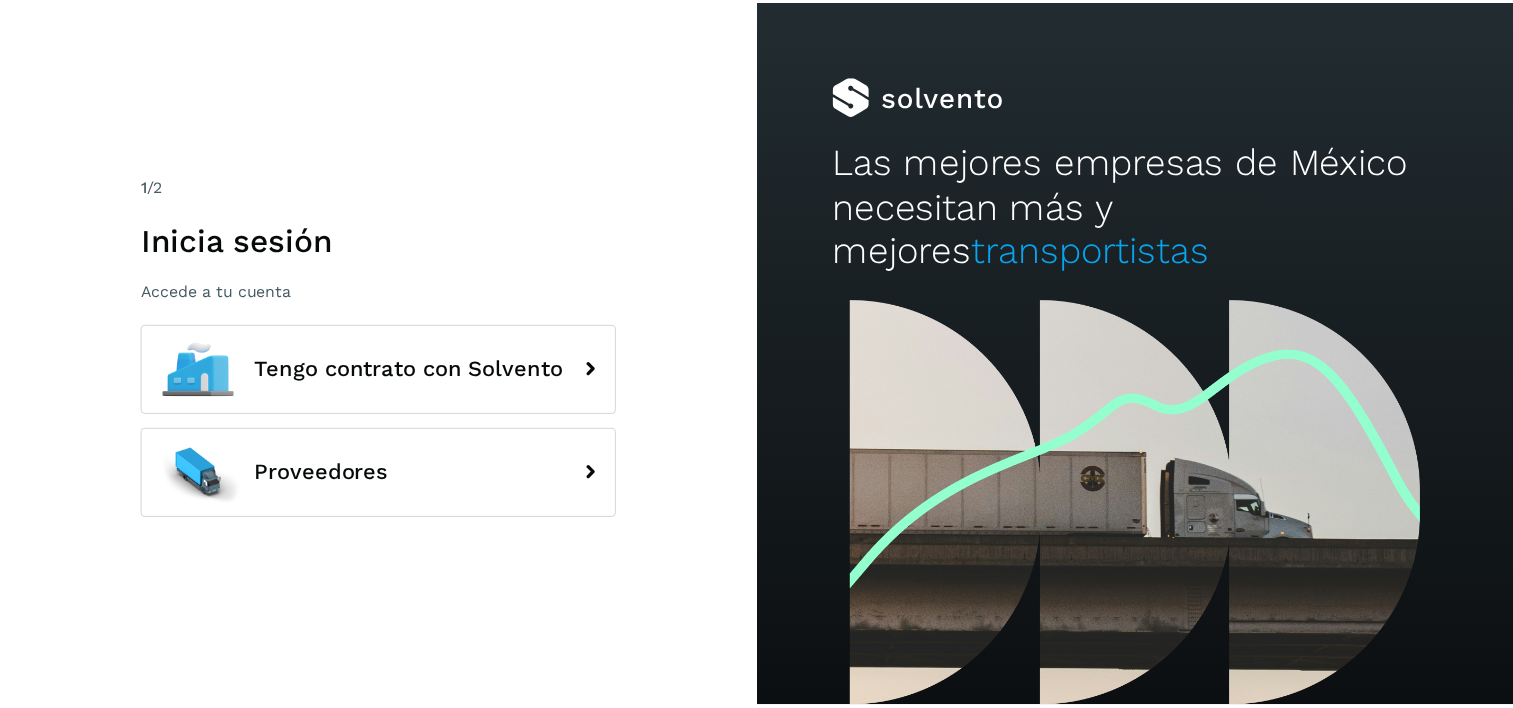 scroll, scrollTop: 0, scrollLeft: 0, axis: both 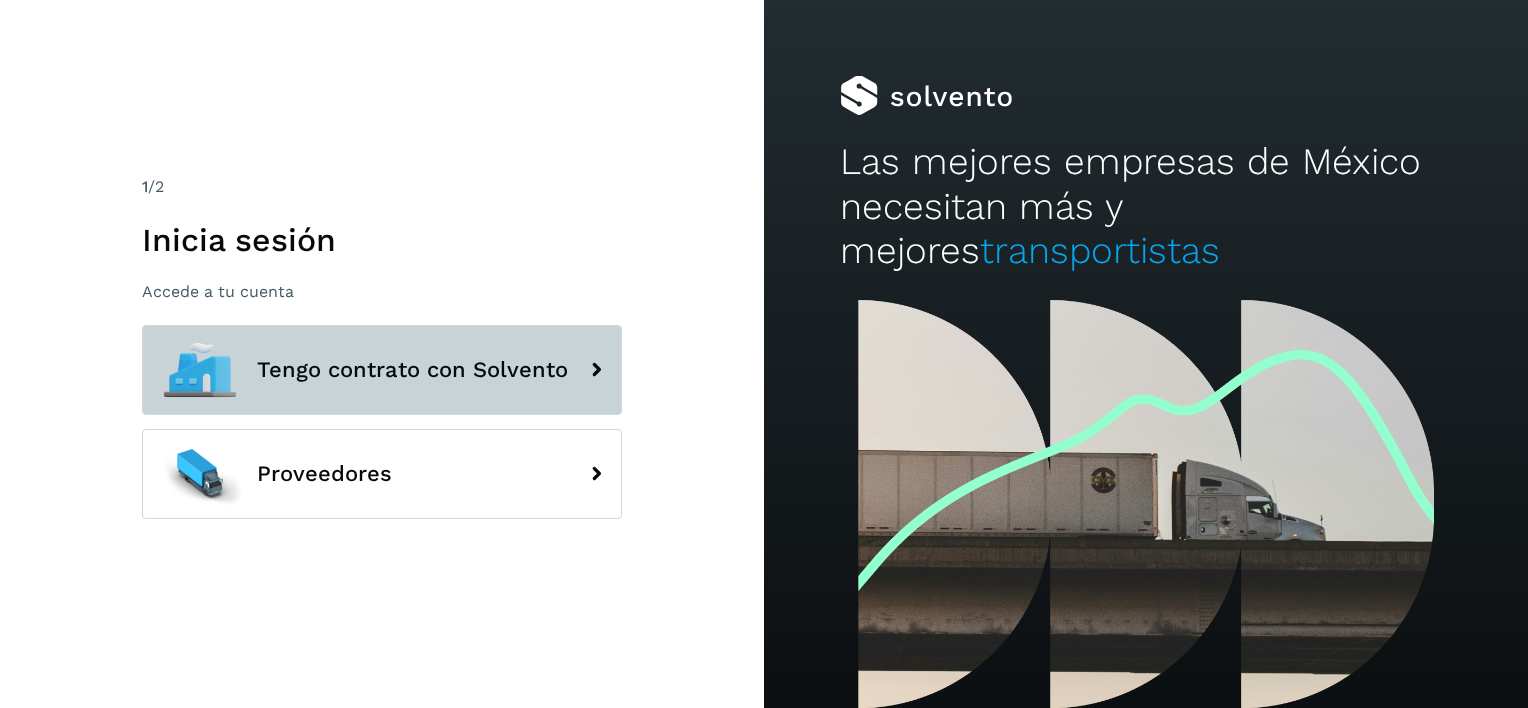 click on "Tengo contrato con Solvento" 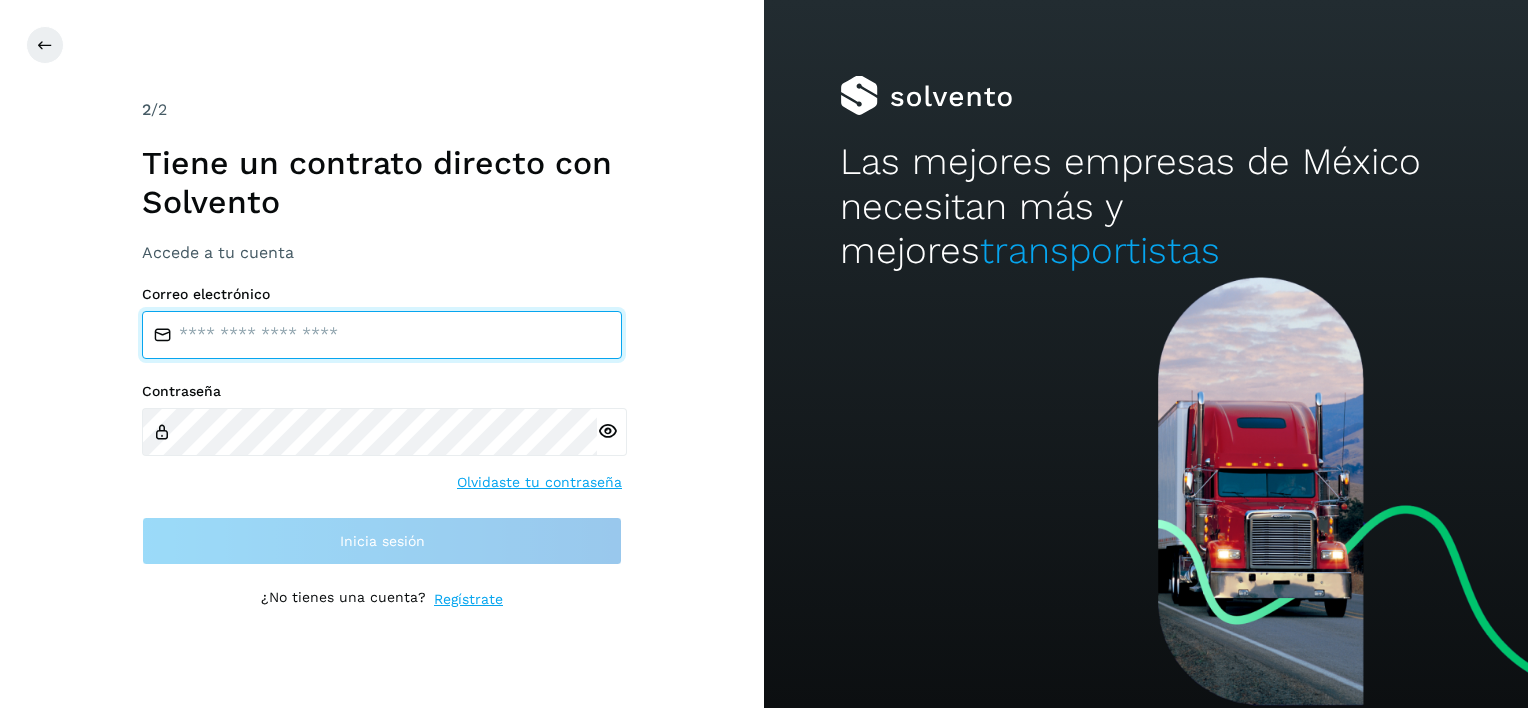 type on "**********" 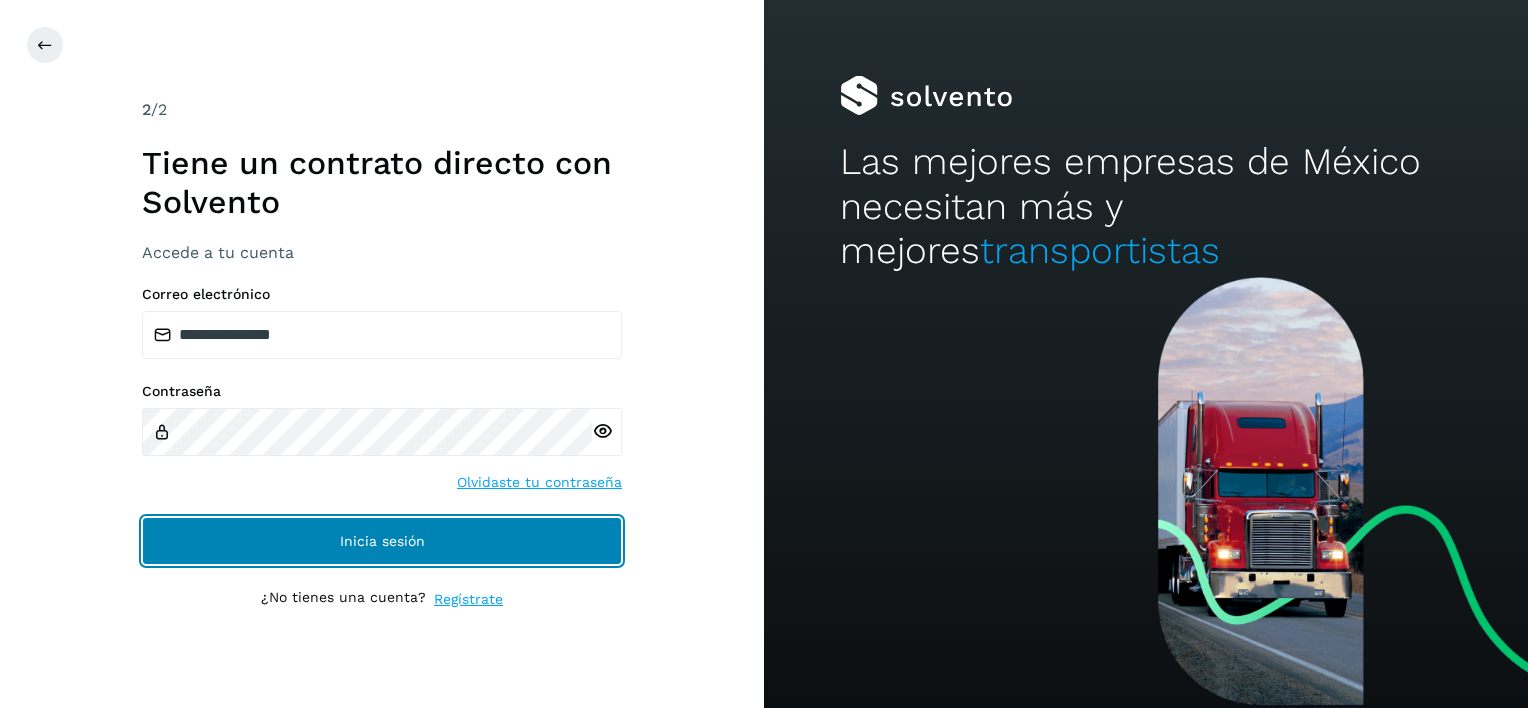 click on "Inicia sesión" 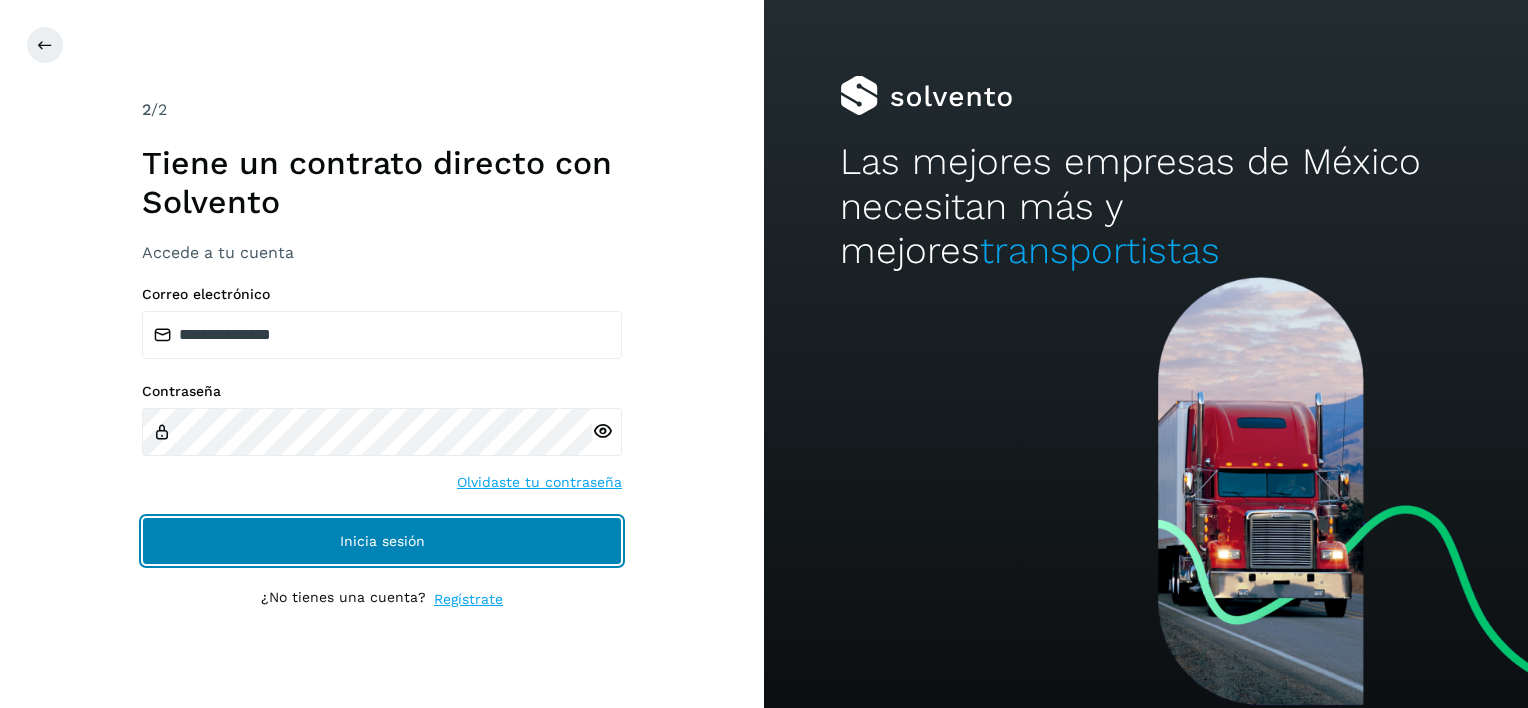 click on "Inicia sesión" at bounding box center [382, 541] 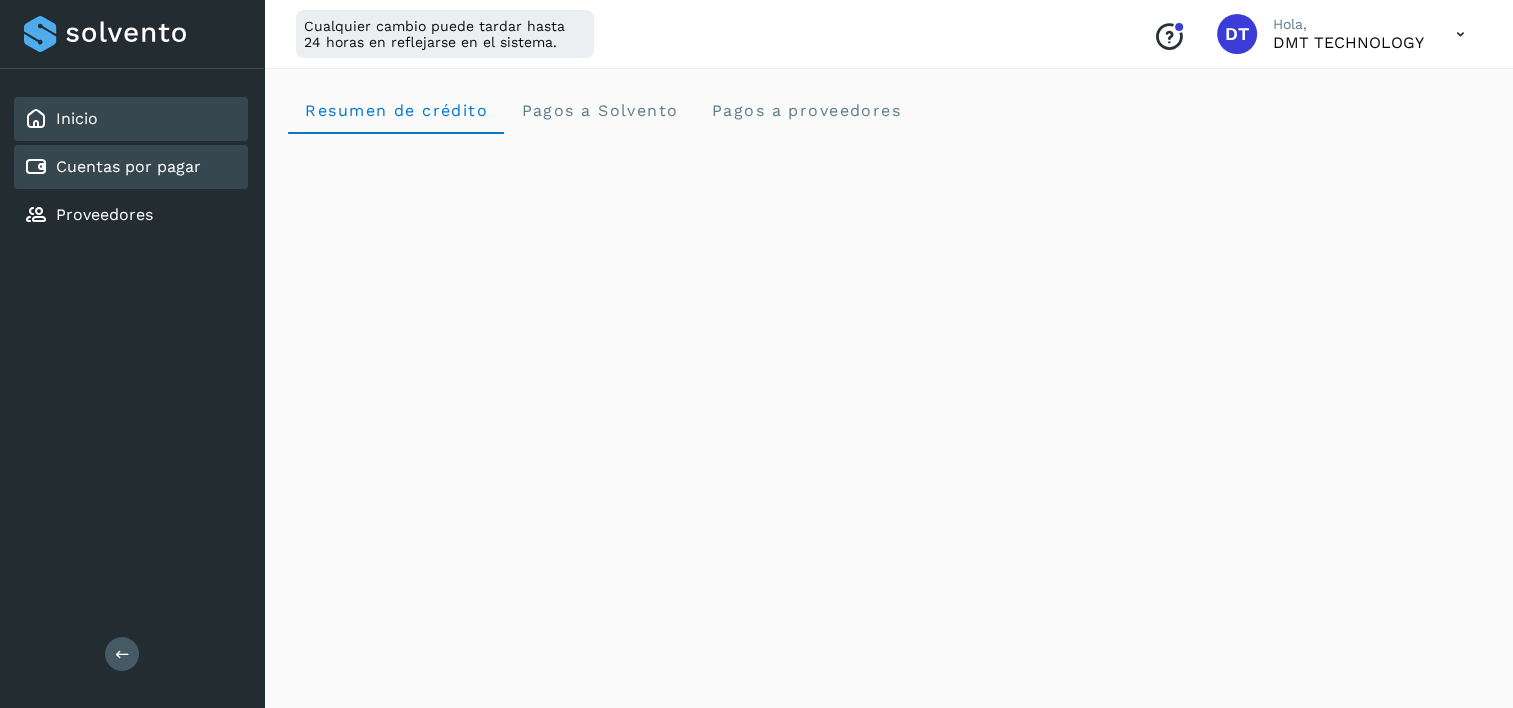 click on "Cuentas por pagar" at bounding box center (128, 166) 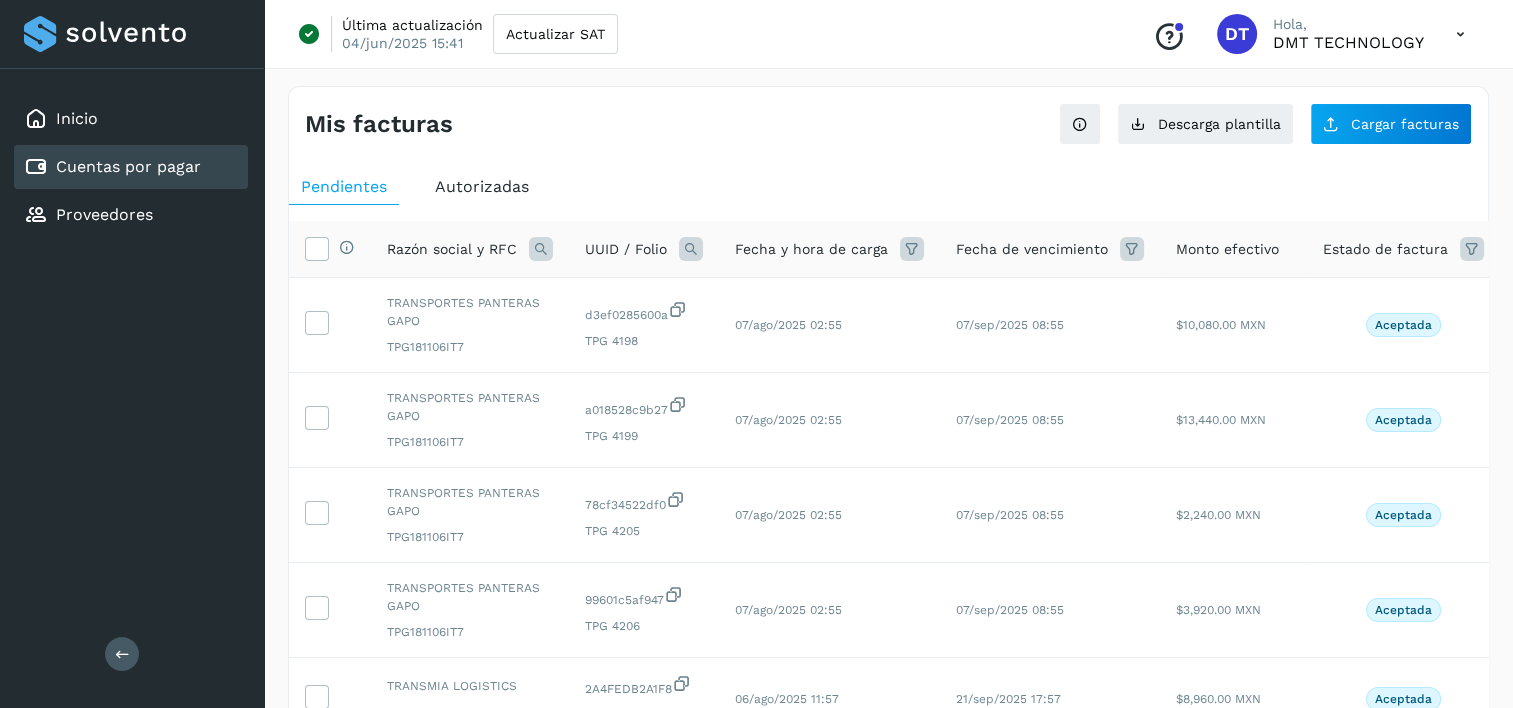 click at bounding box center (691, 249) 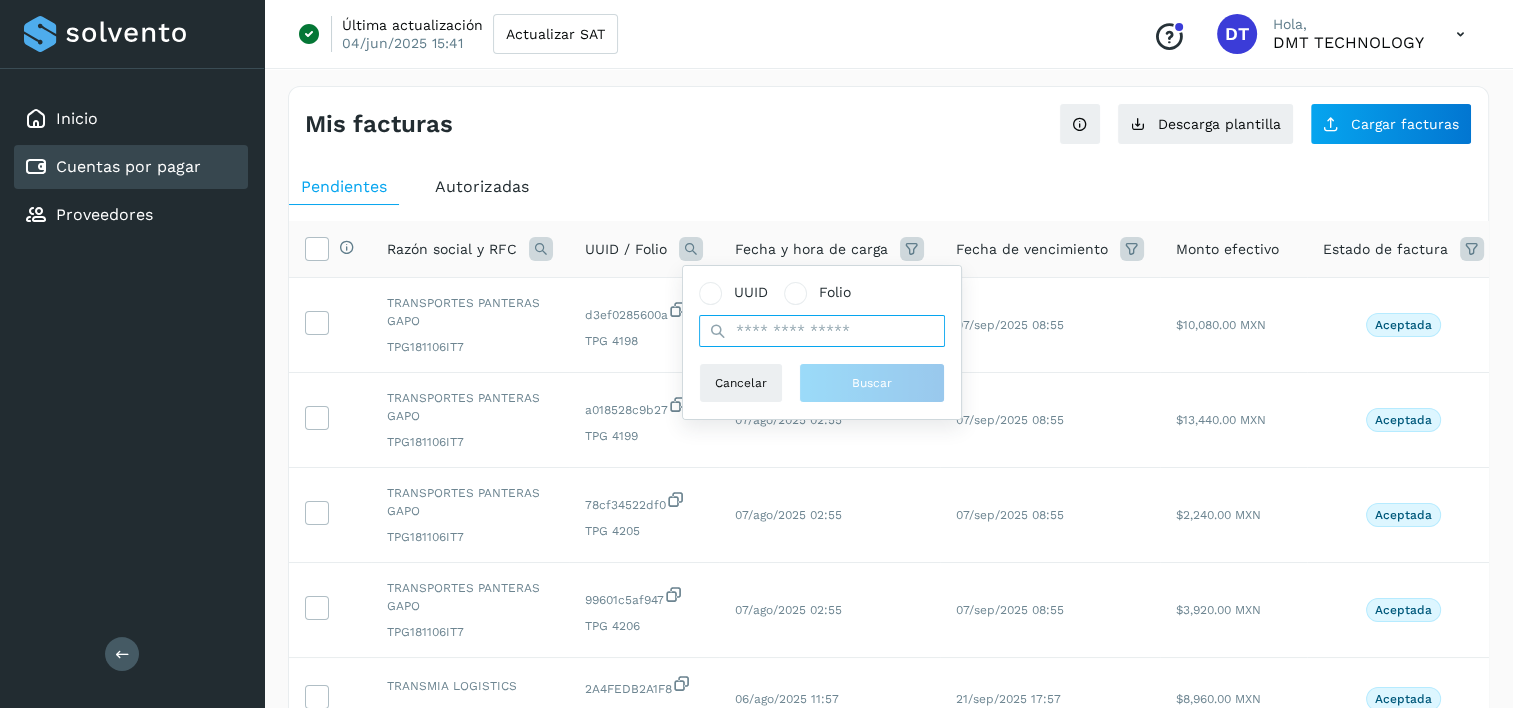 click at bounding box center [822, 331] 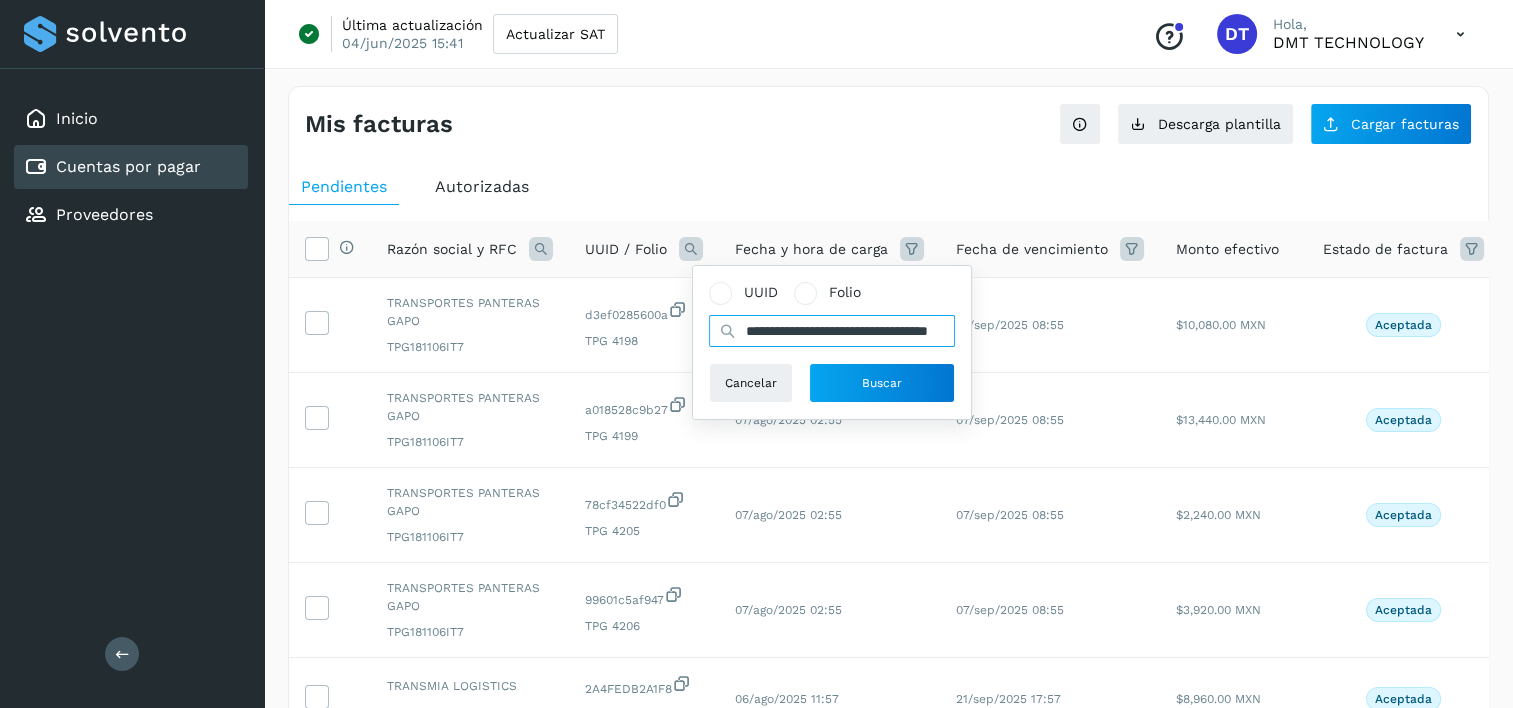 scroll, scrollTop: 0, scrollLeft: 80, axis: horizontal 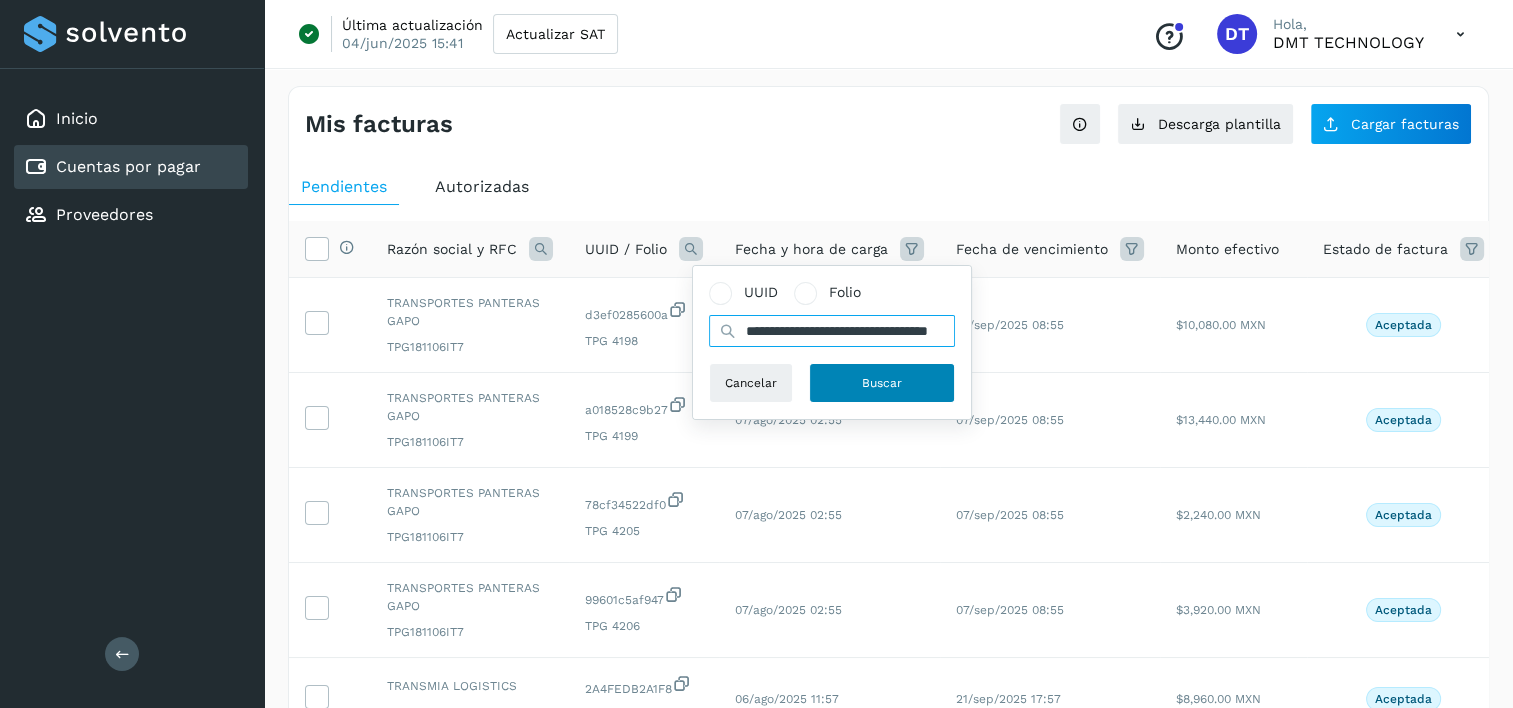 type on "**********" 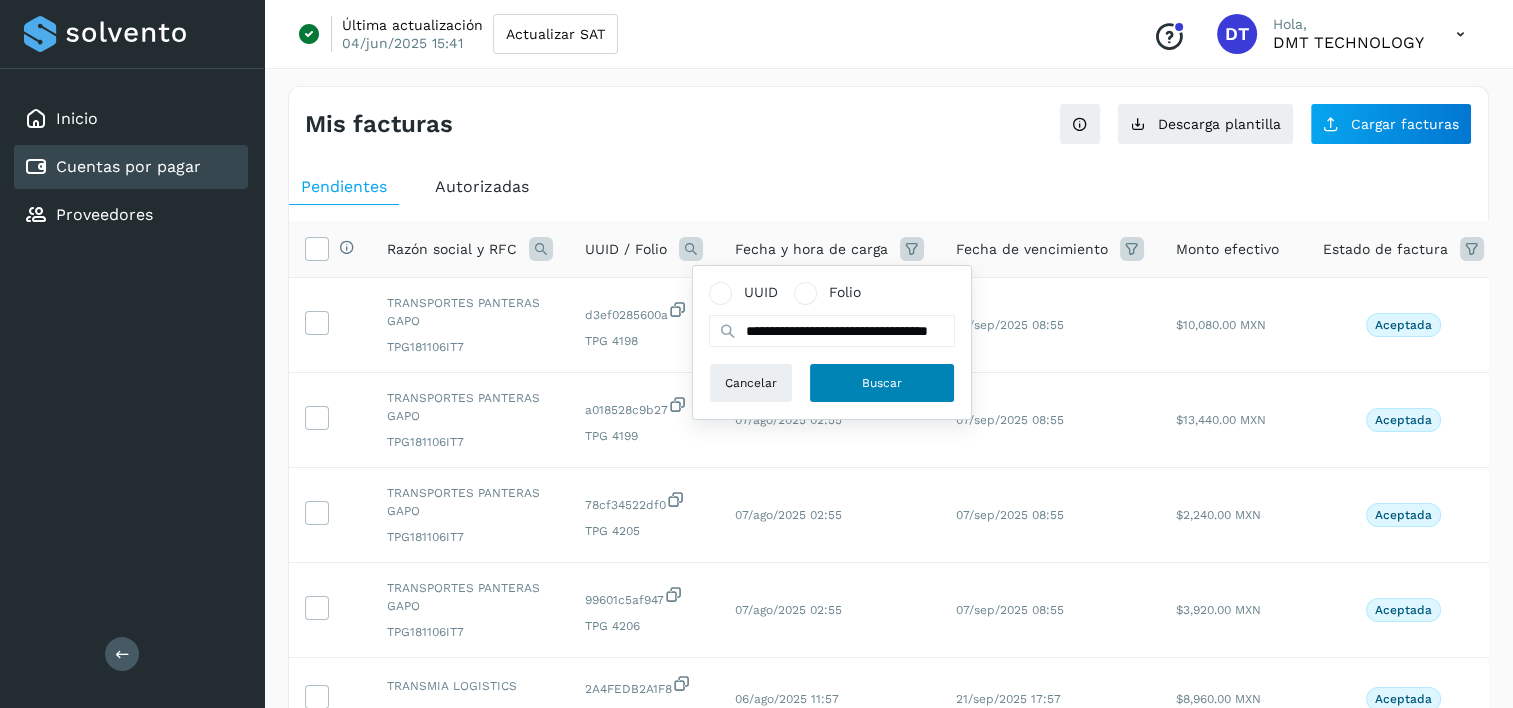 scroll, scrollTop: 0, scrollLeft: 0, axis: both 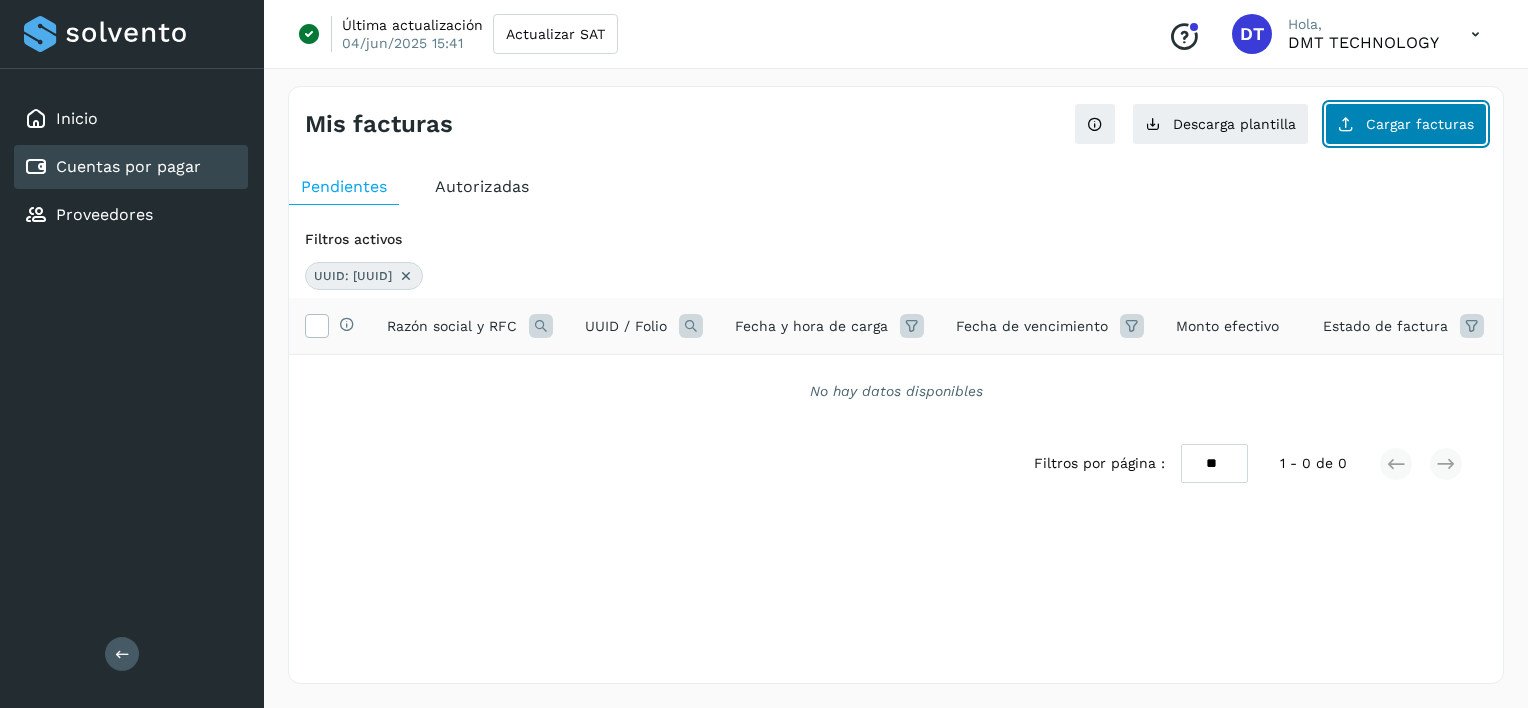 click on "Cargar facturas" 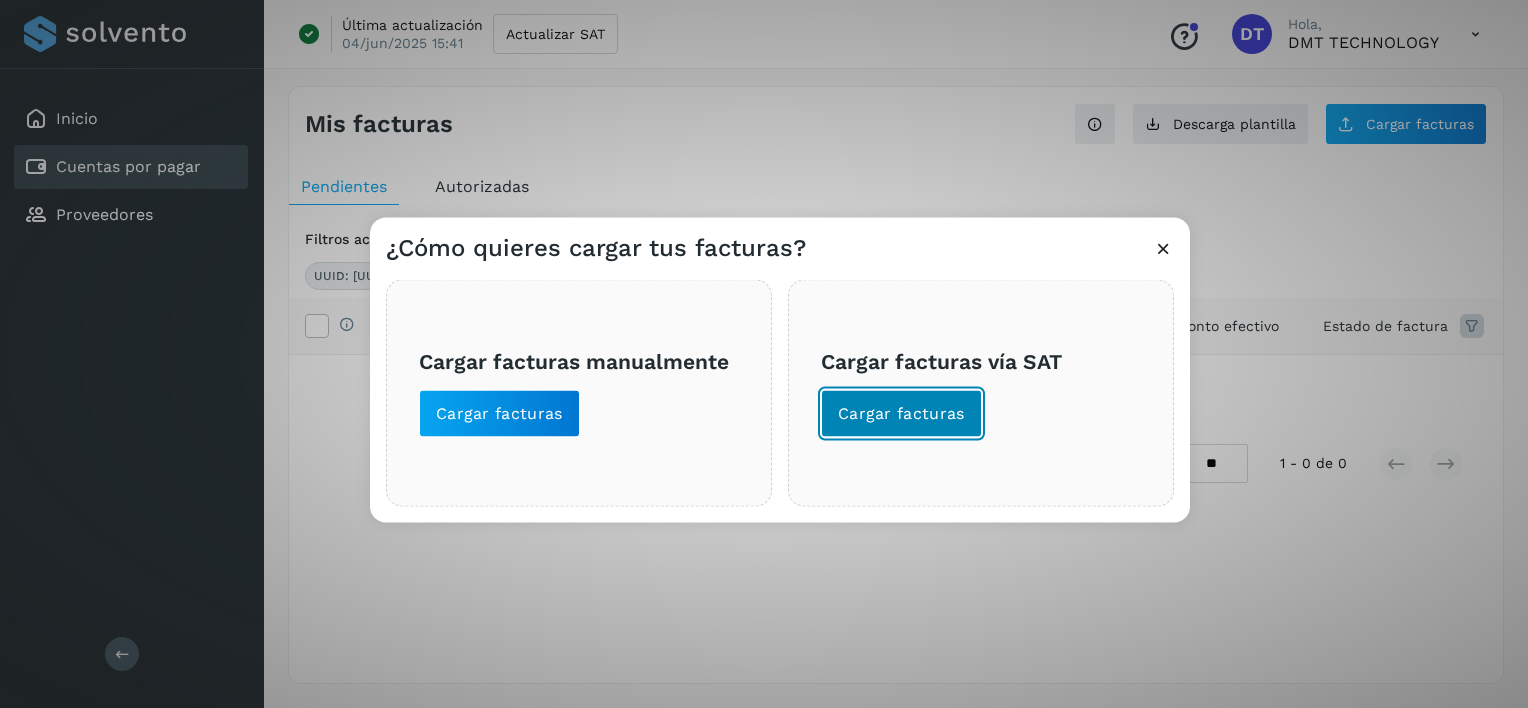 click on "Cargar facturas" at bounding box center (901, 414) 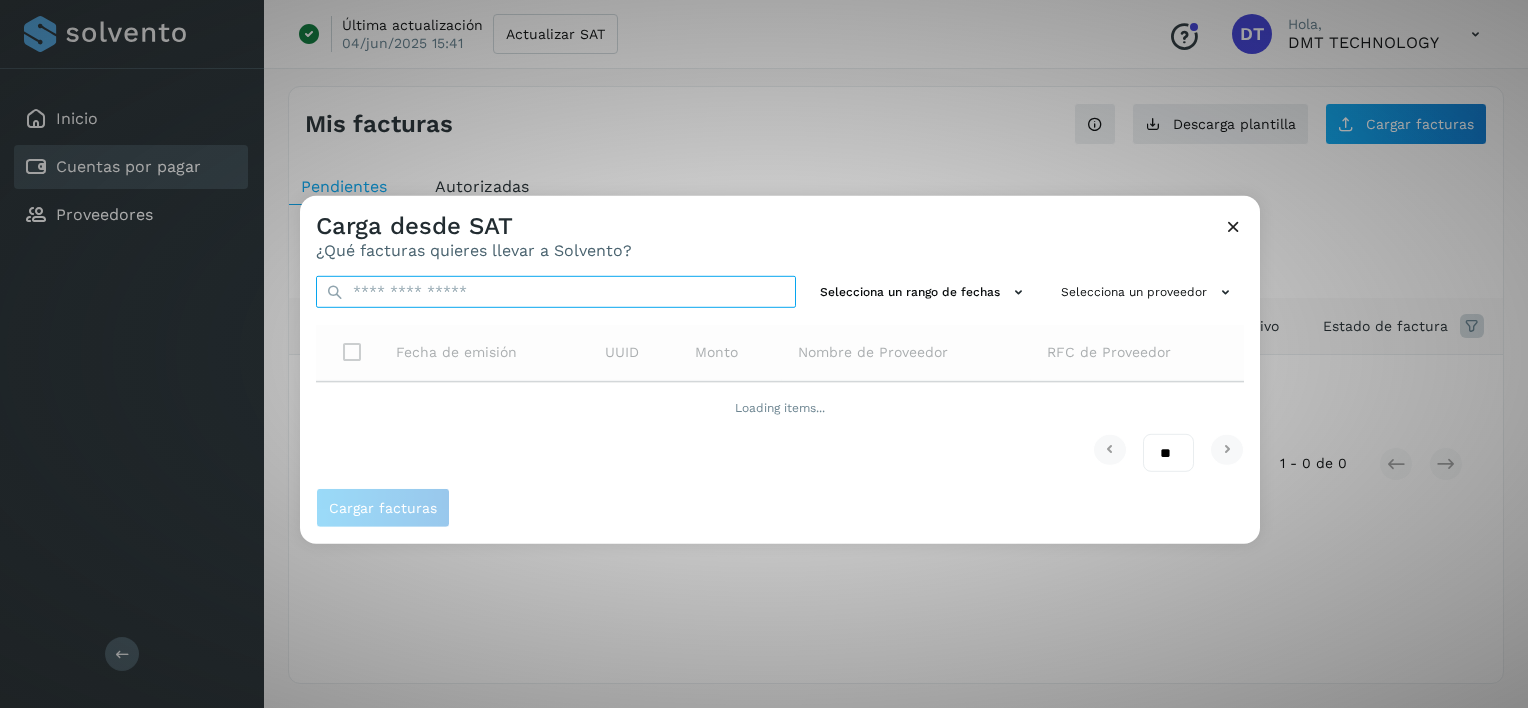 click at bounding box center [556, 292] 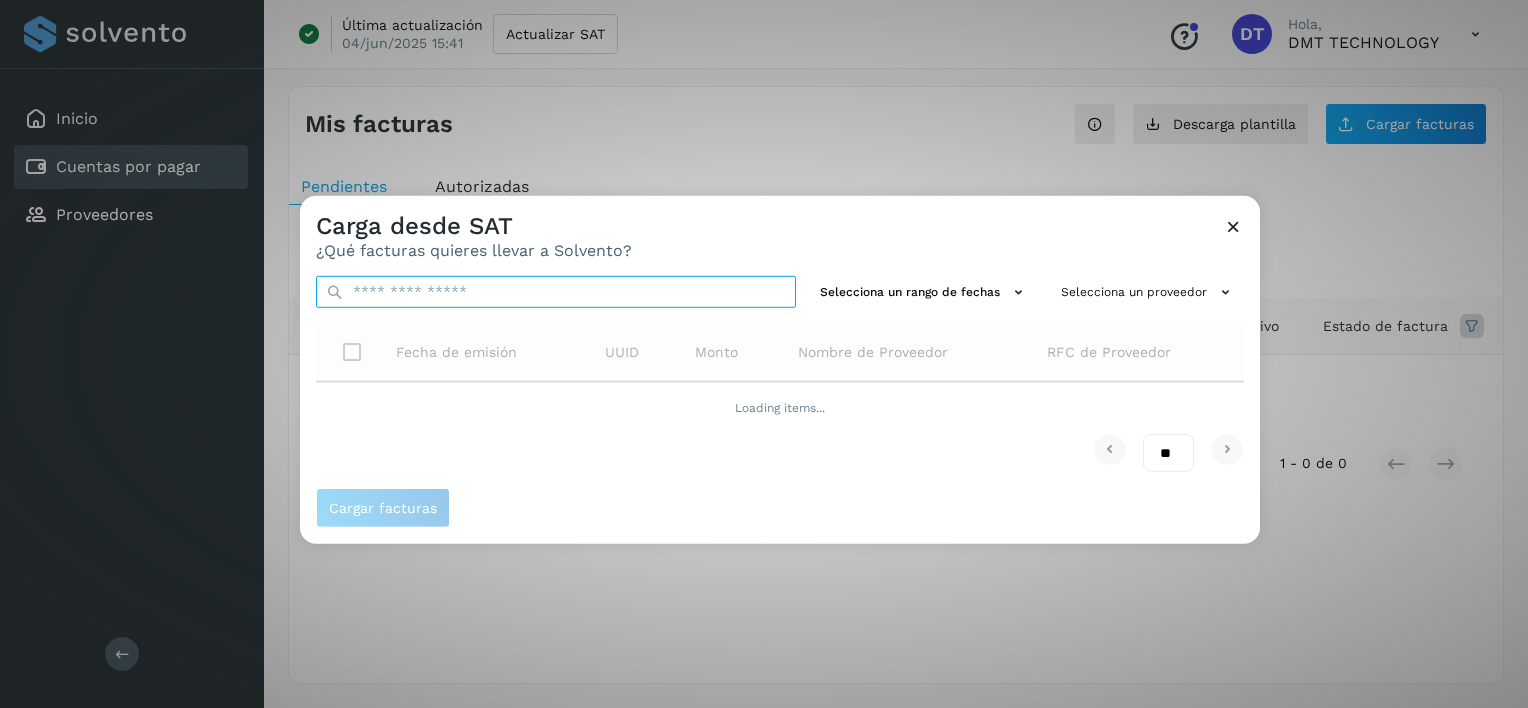 paste on "**********" 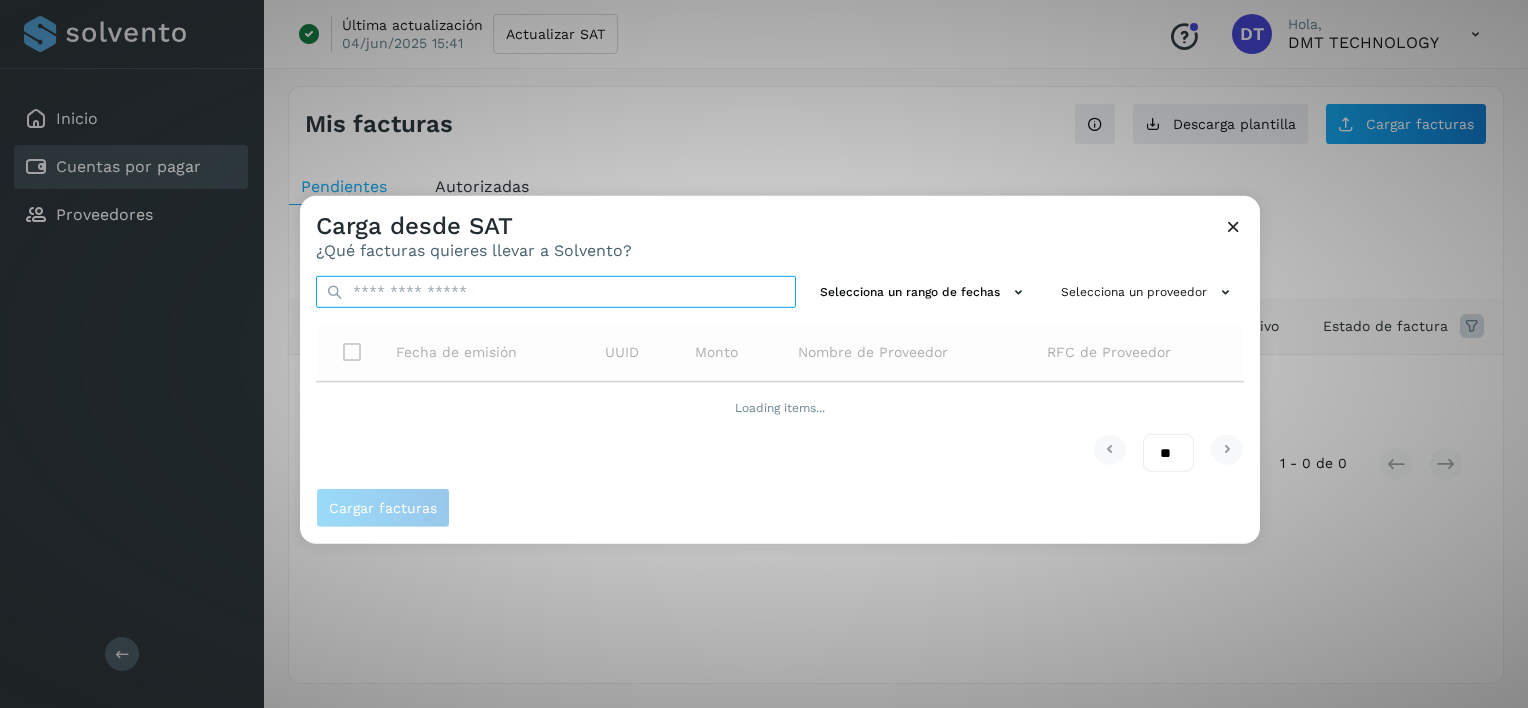 type on "**********" 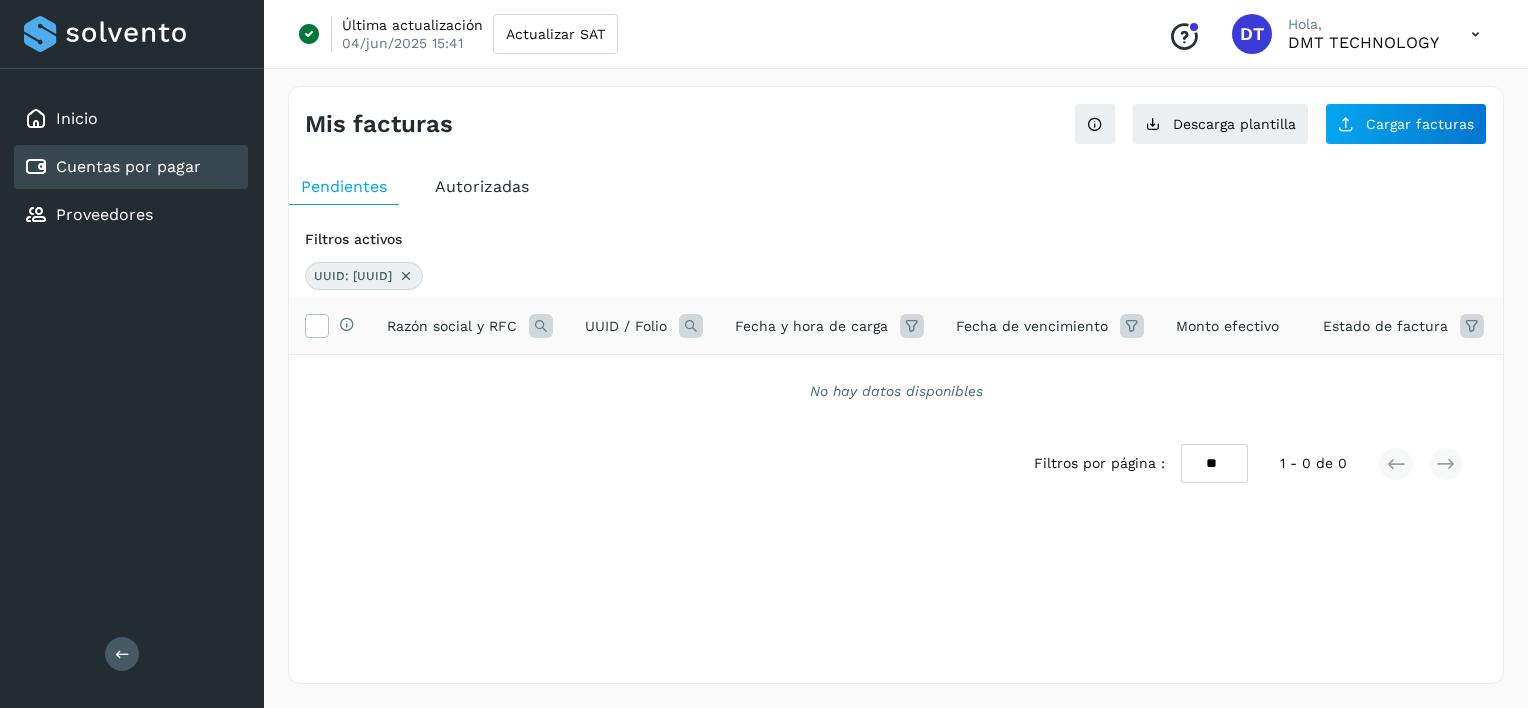 click at bounding box center [406, 276] 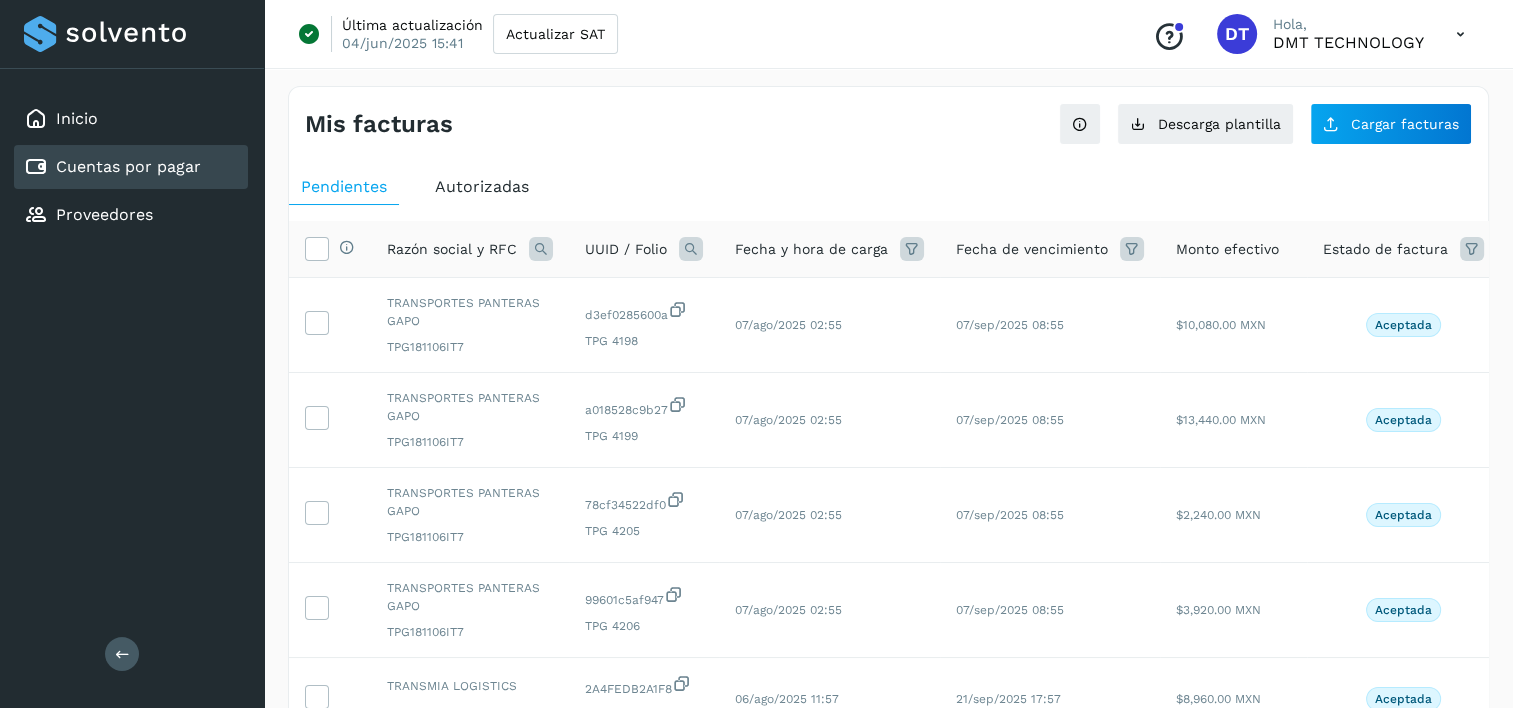 click at bounding box center (691, 249) 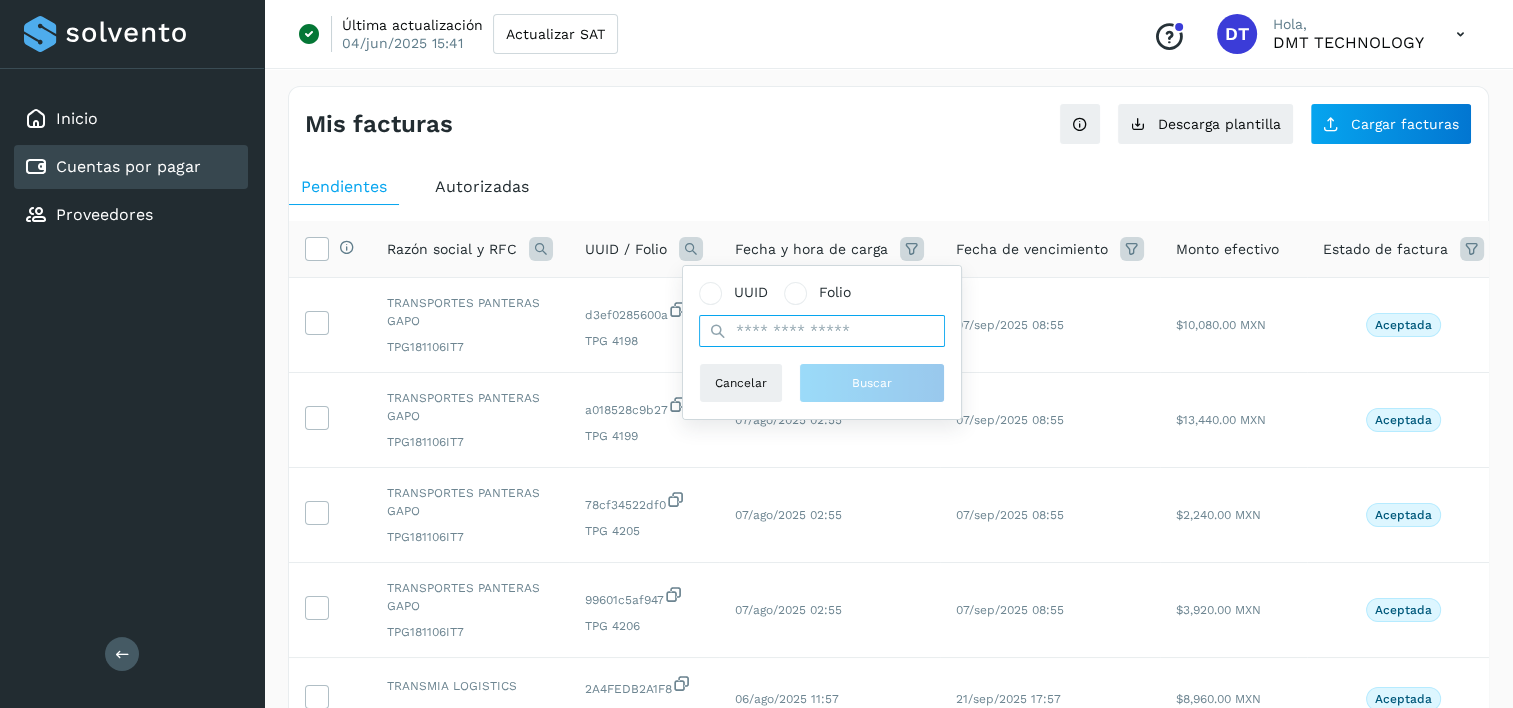 paste on "**********" 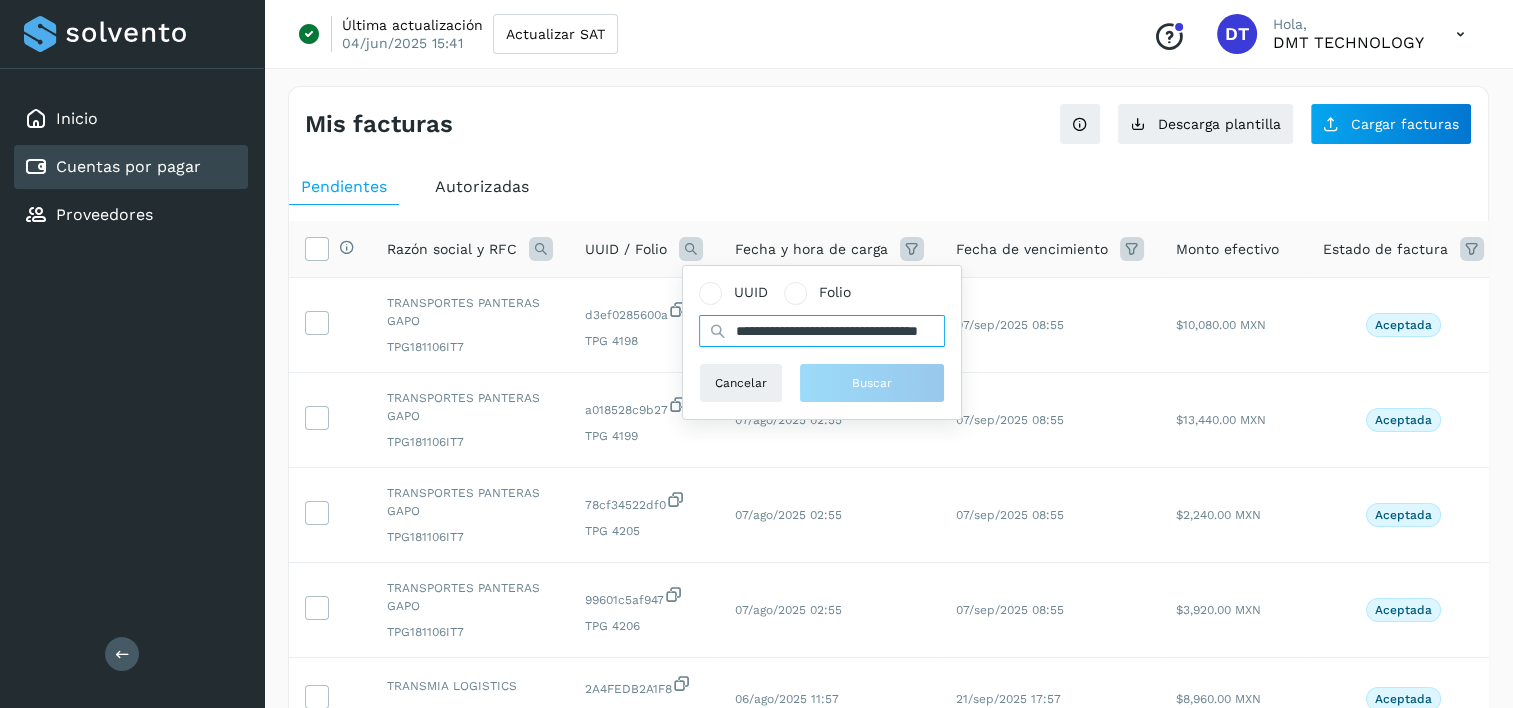 scroll, scrollTop: 0, scrollLeft: 86, axis: horizontal 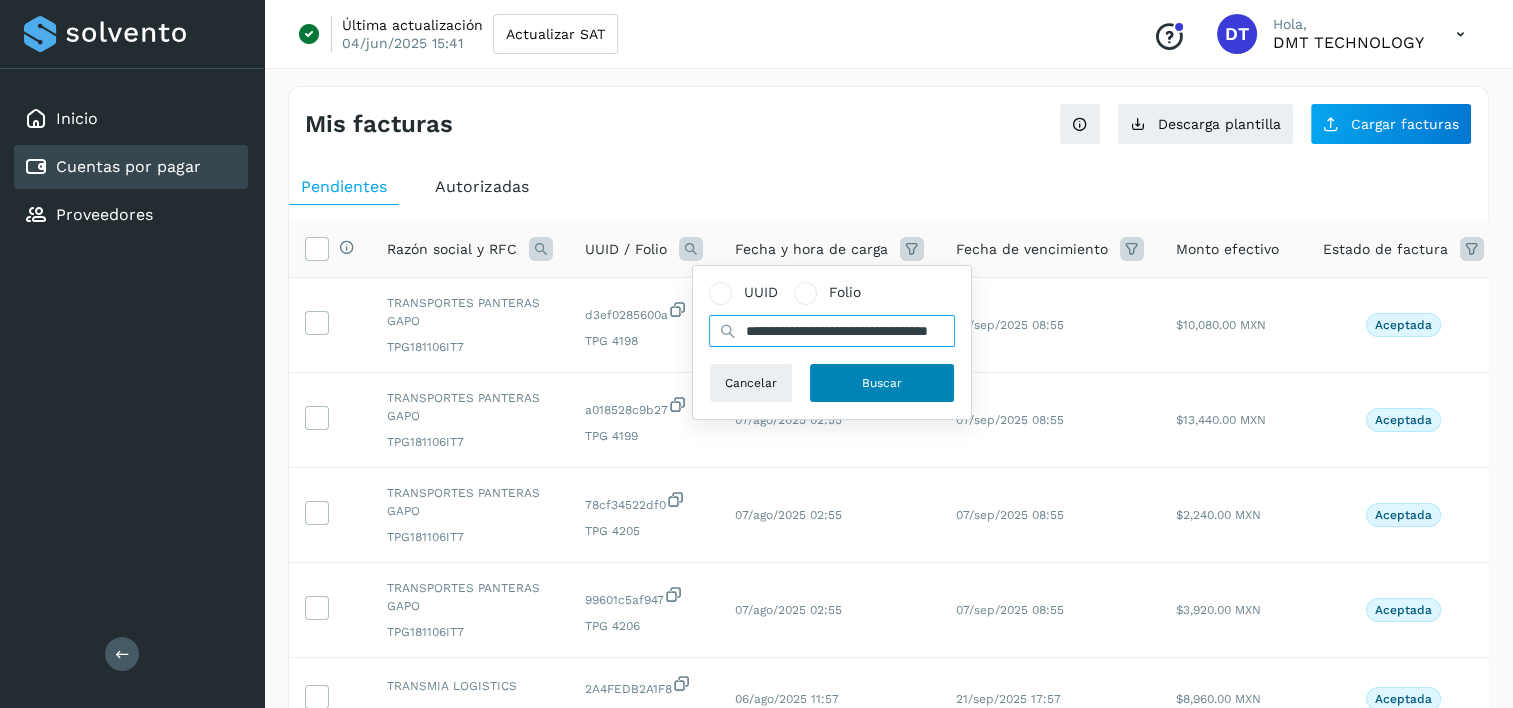 type on "**********" 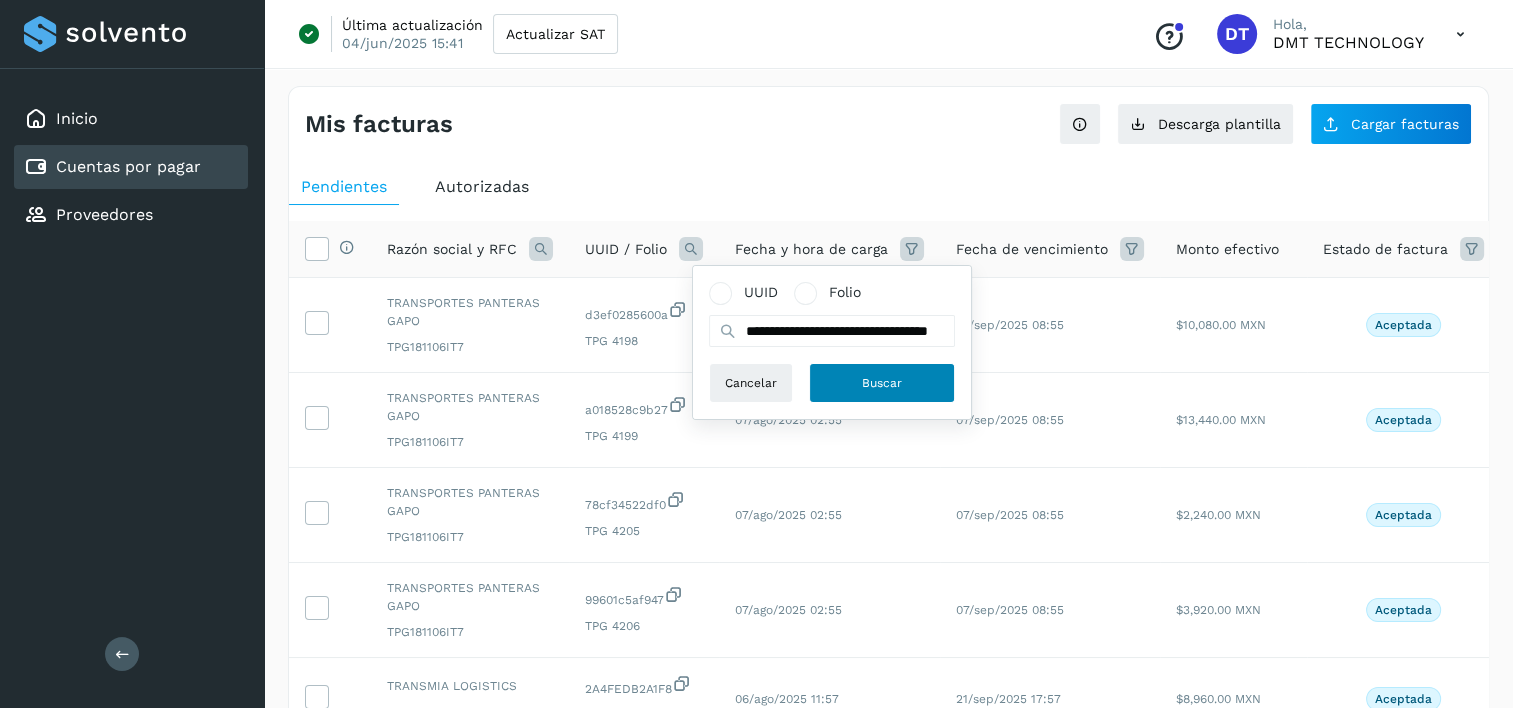 scroll, scrollTop: 0, scrollLeft: 0, axis: both 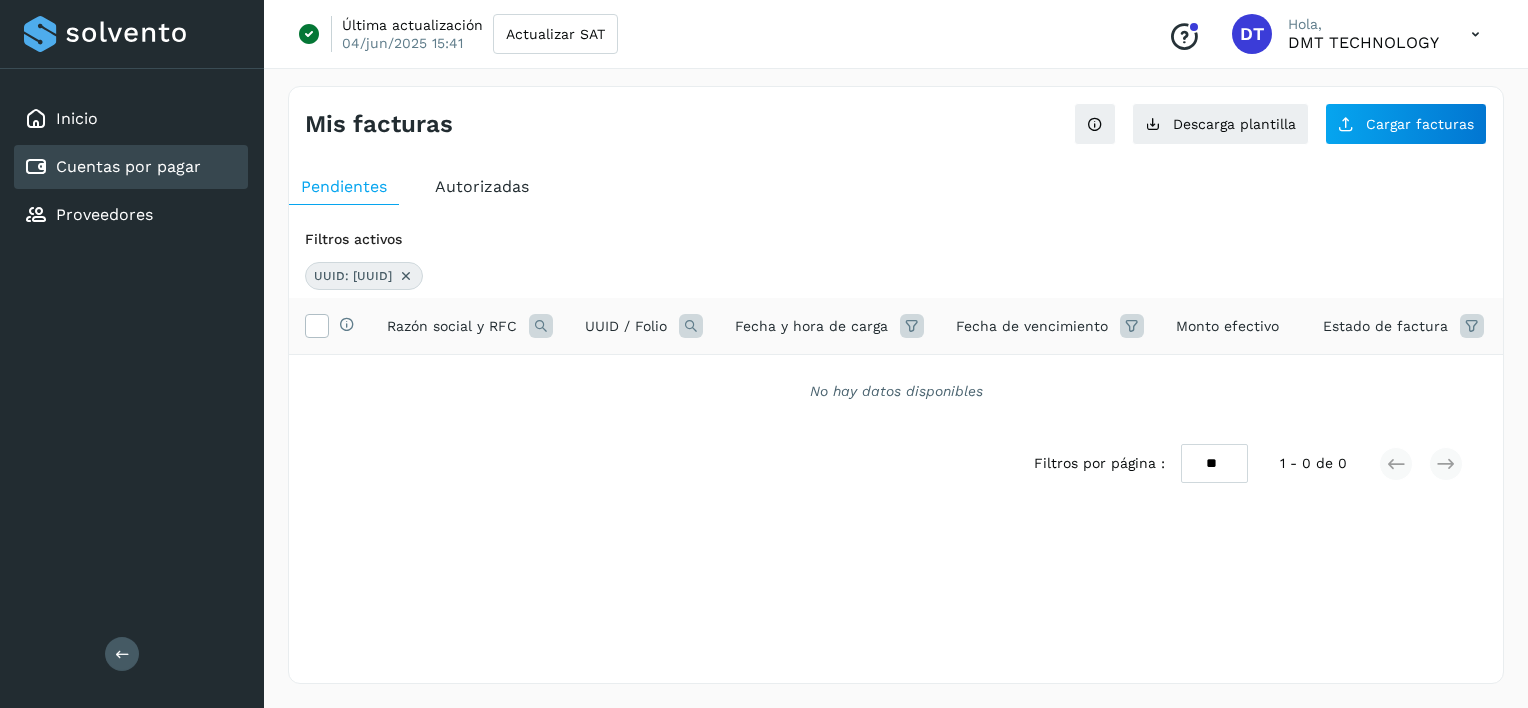 click at bounding box center (406, 276) 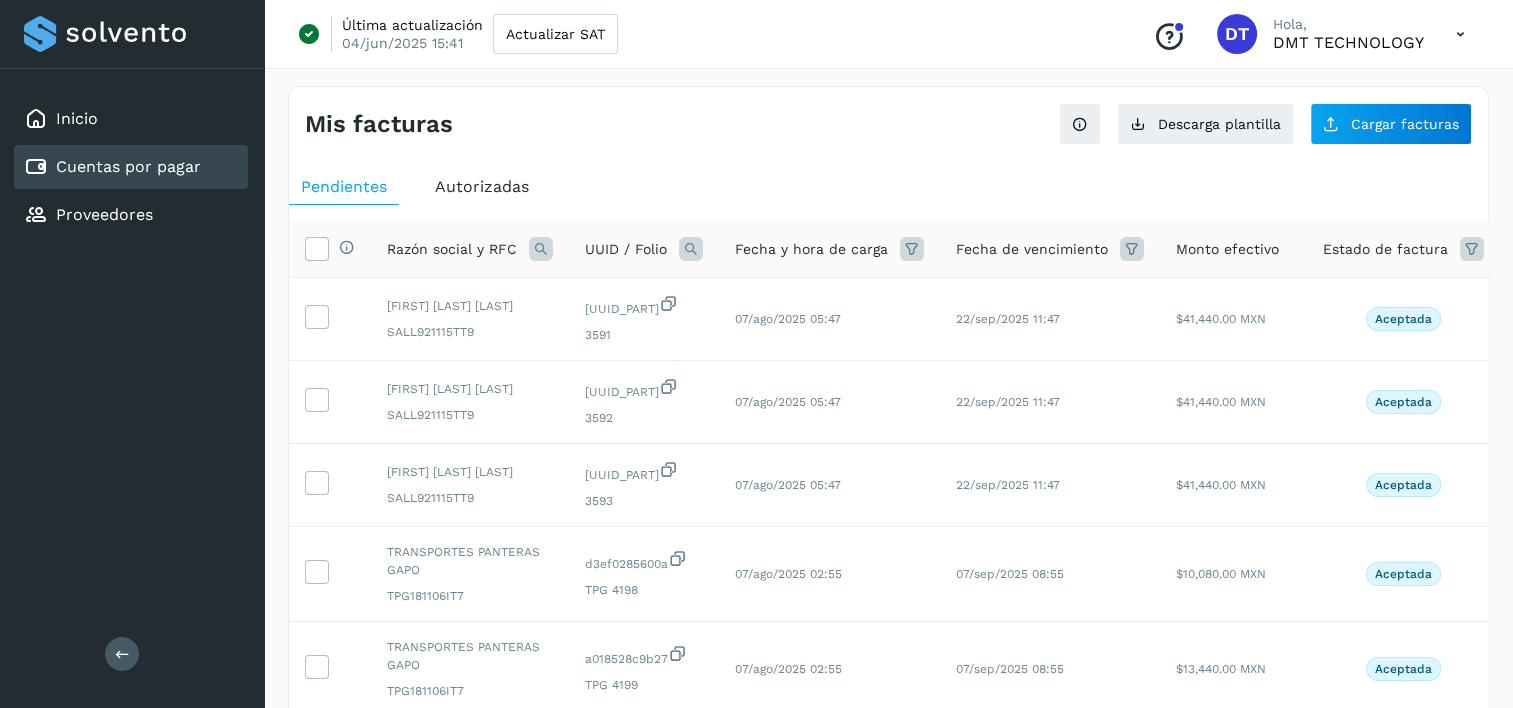 click at bounding box center (691, 249) 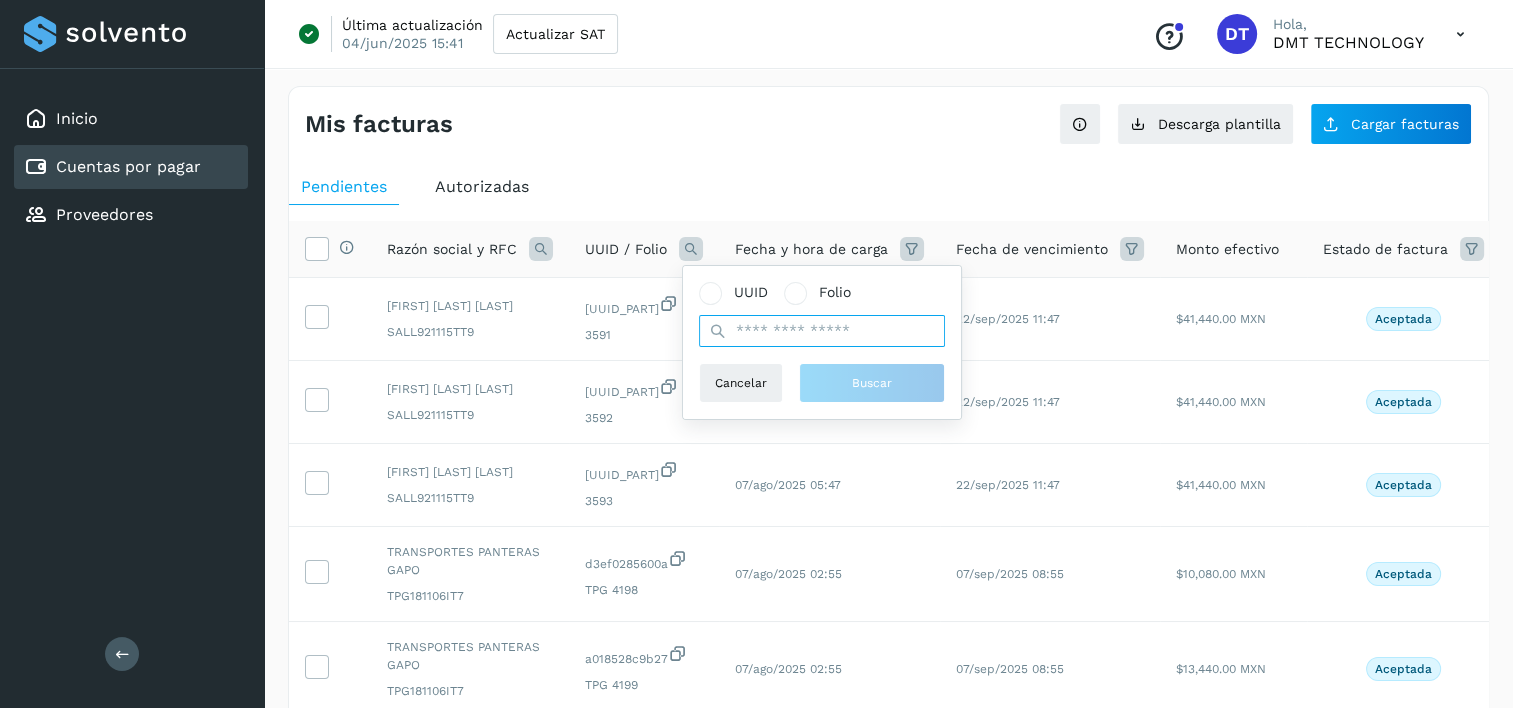 paste on "**********" 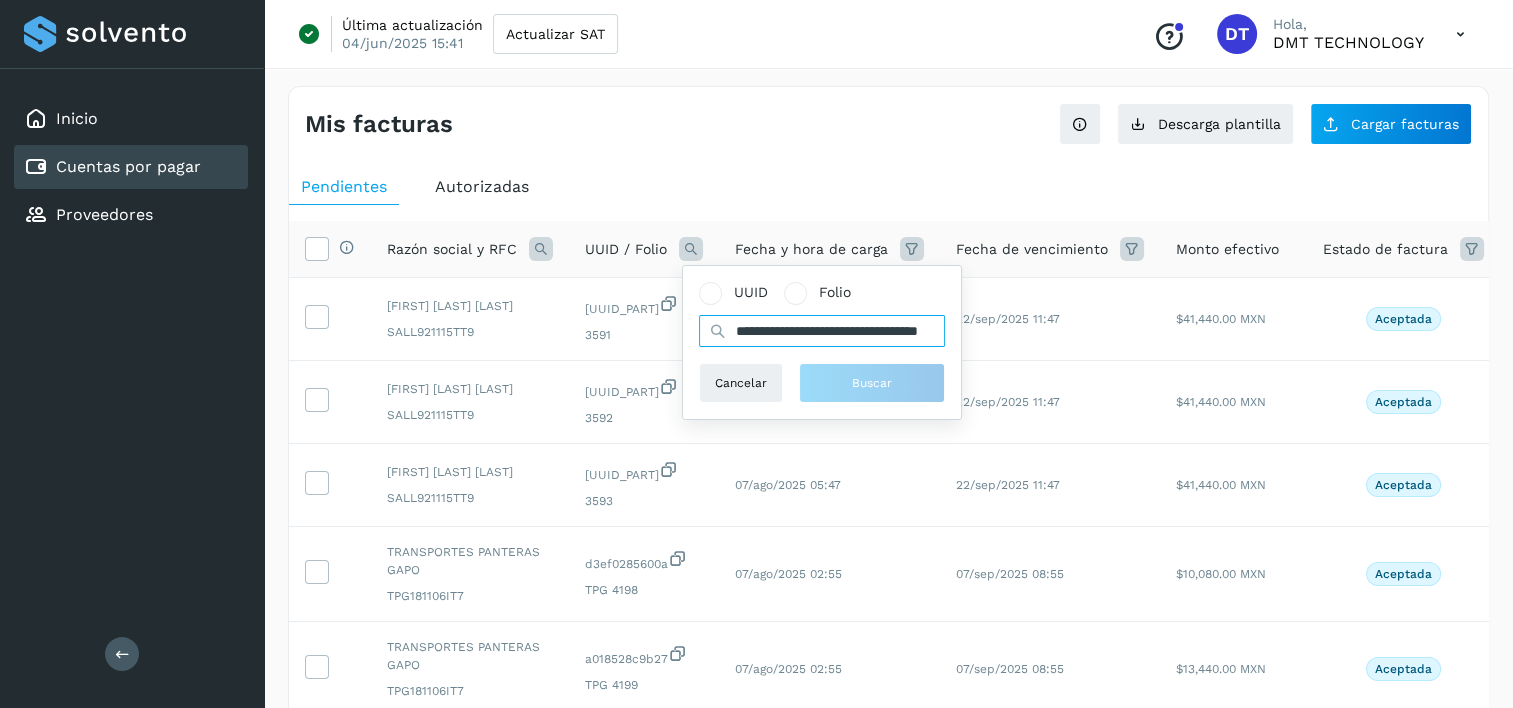 click on "**********" at bounding box center (822, 331) 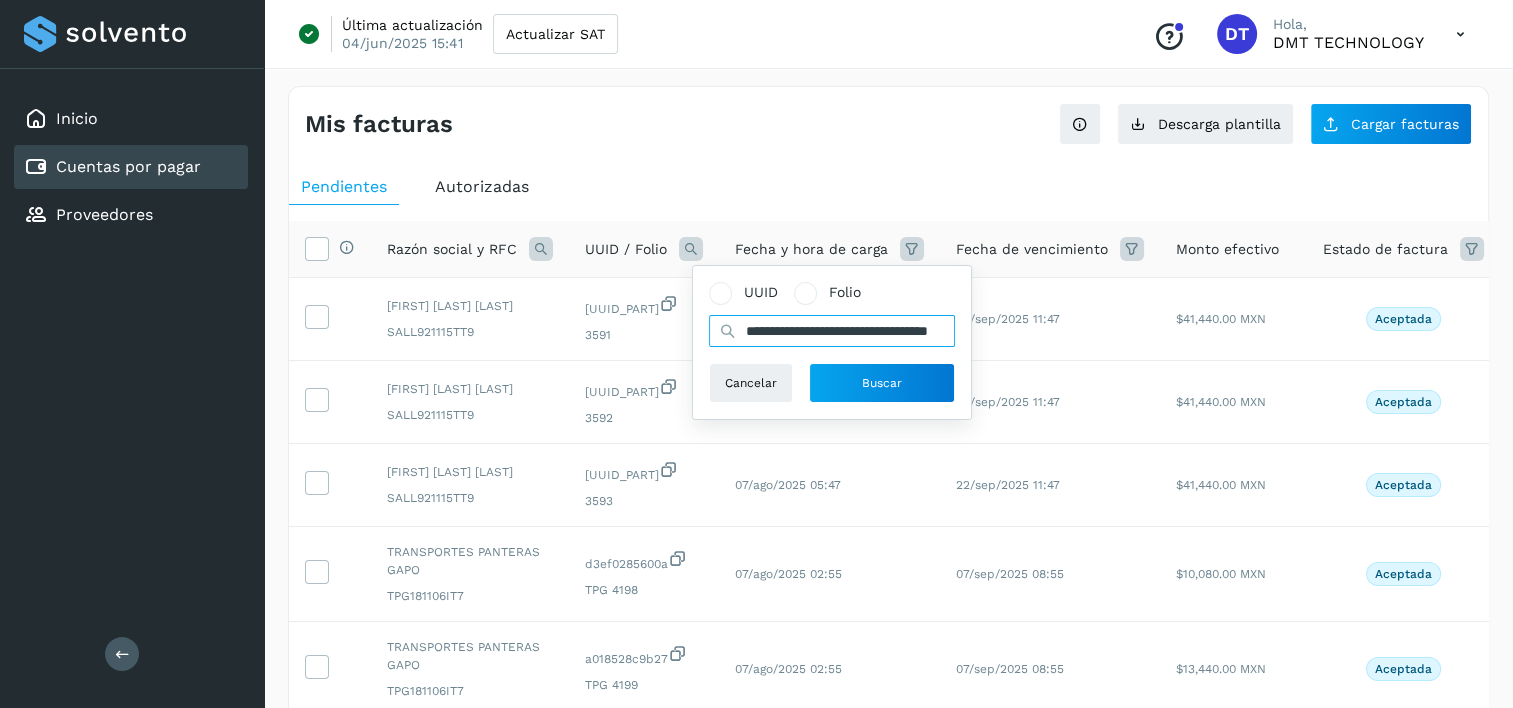 scroll, scrollTop: 0, scrollLeft: 71, axis: horizontal 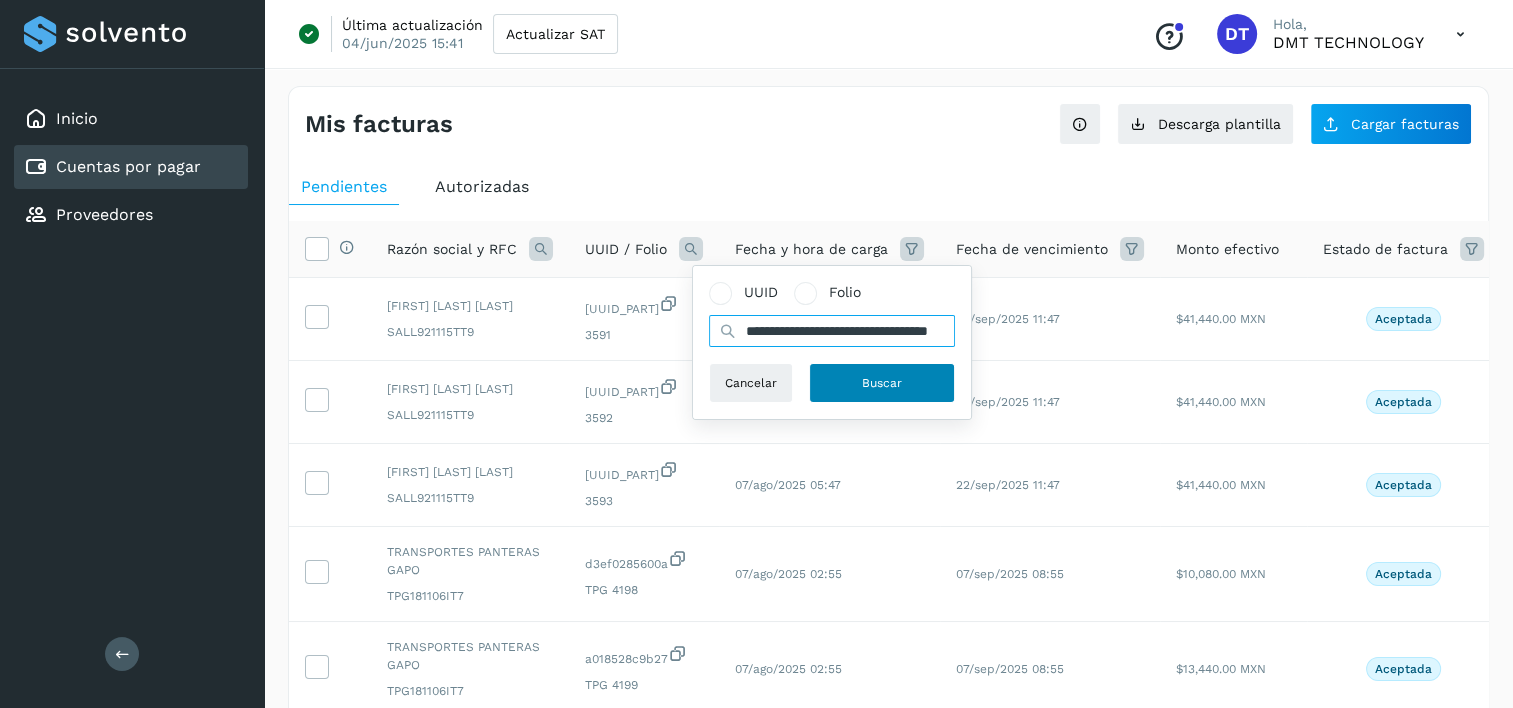 type on "**********" 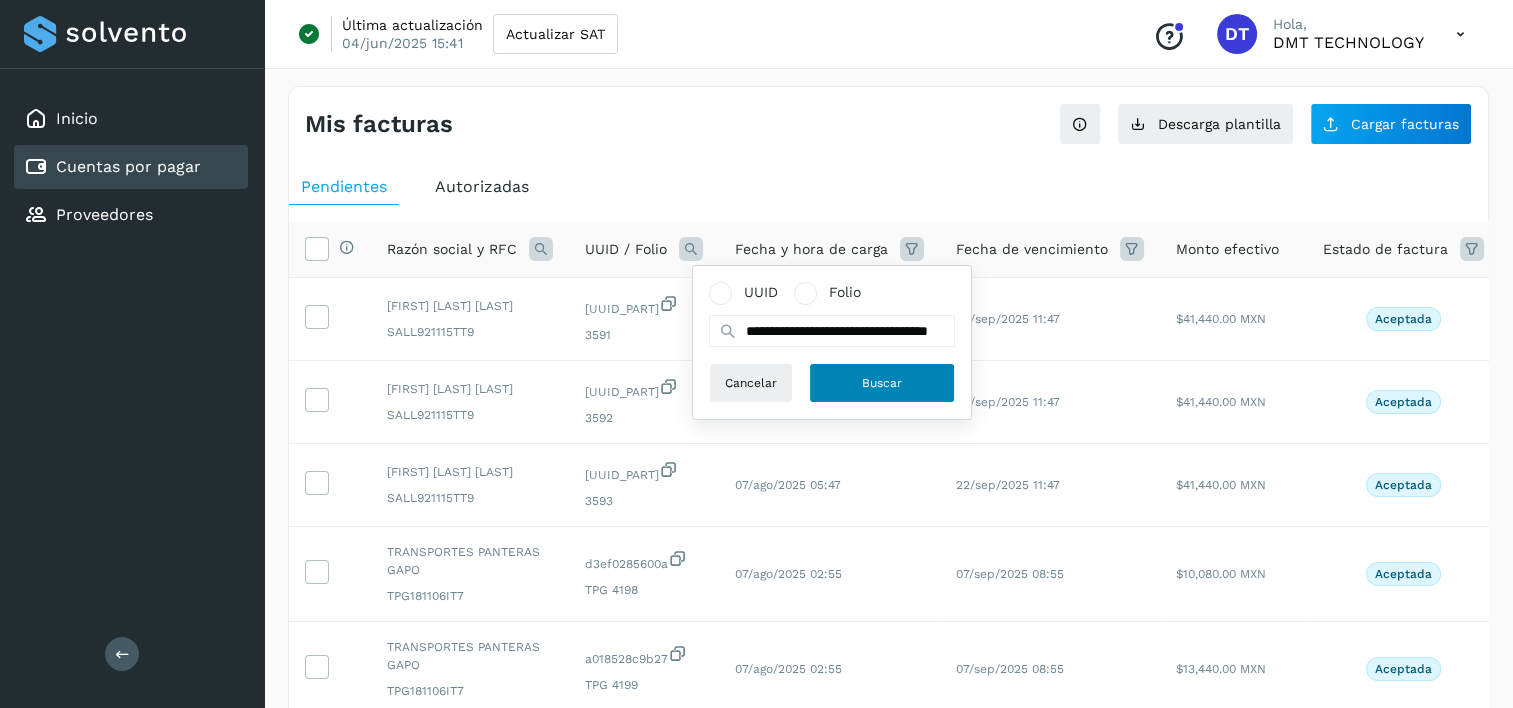 scroll, scrollTop: 0, scrollLeft: 0, axis: both 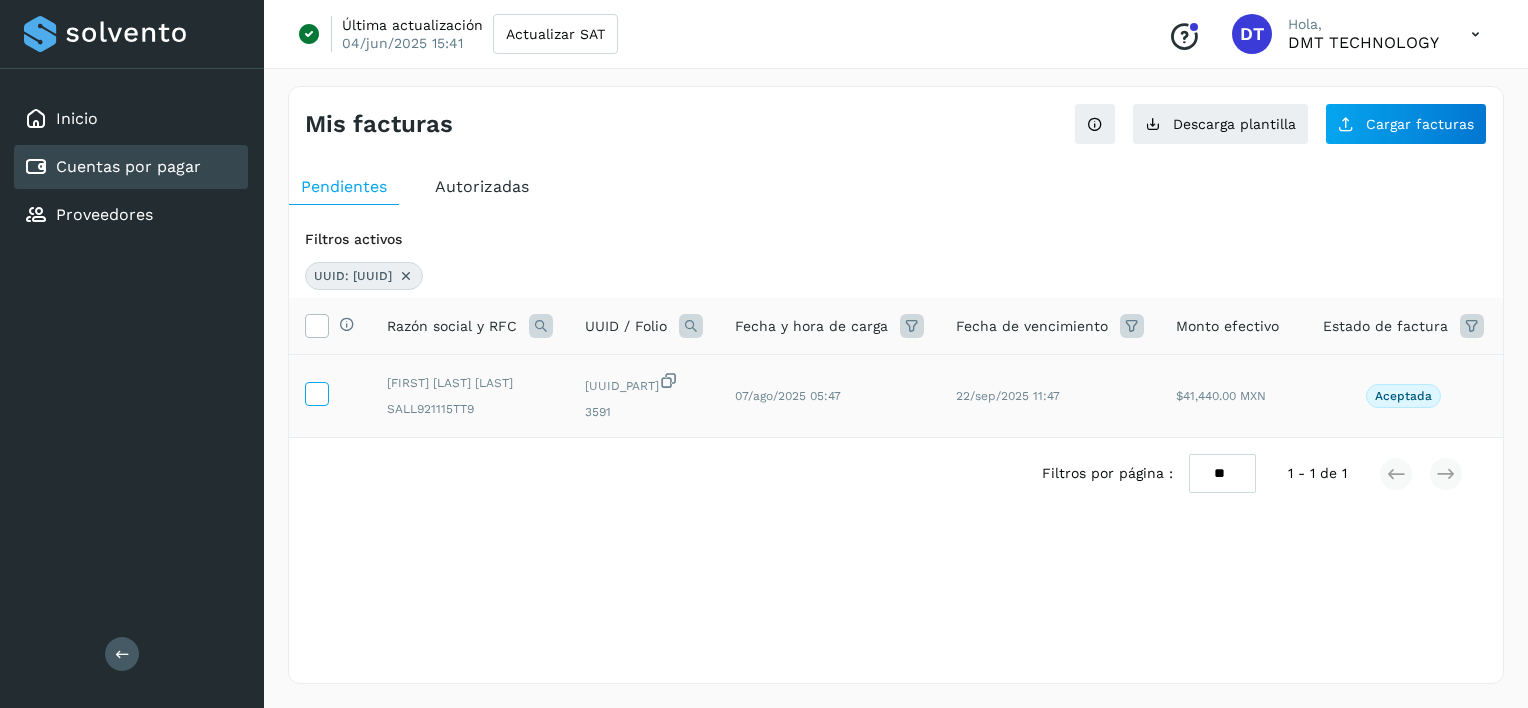 click at bounding box center (316, 392) 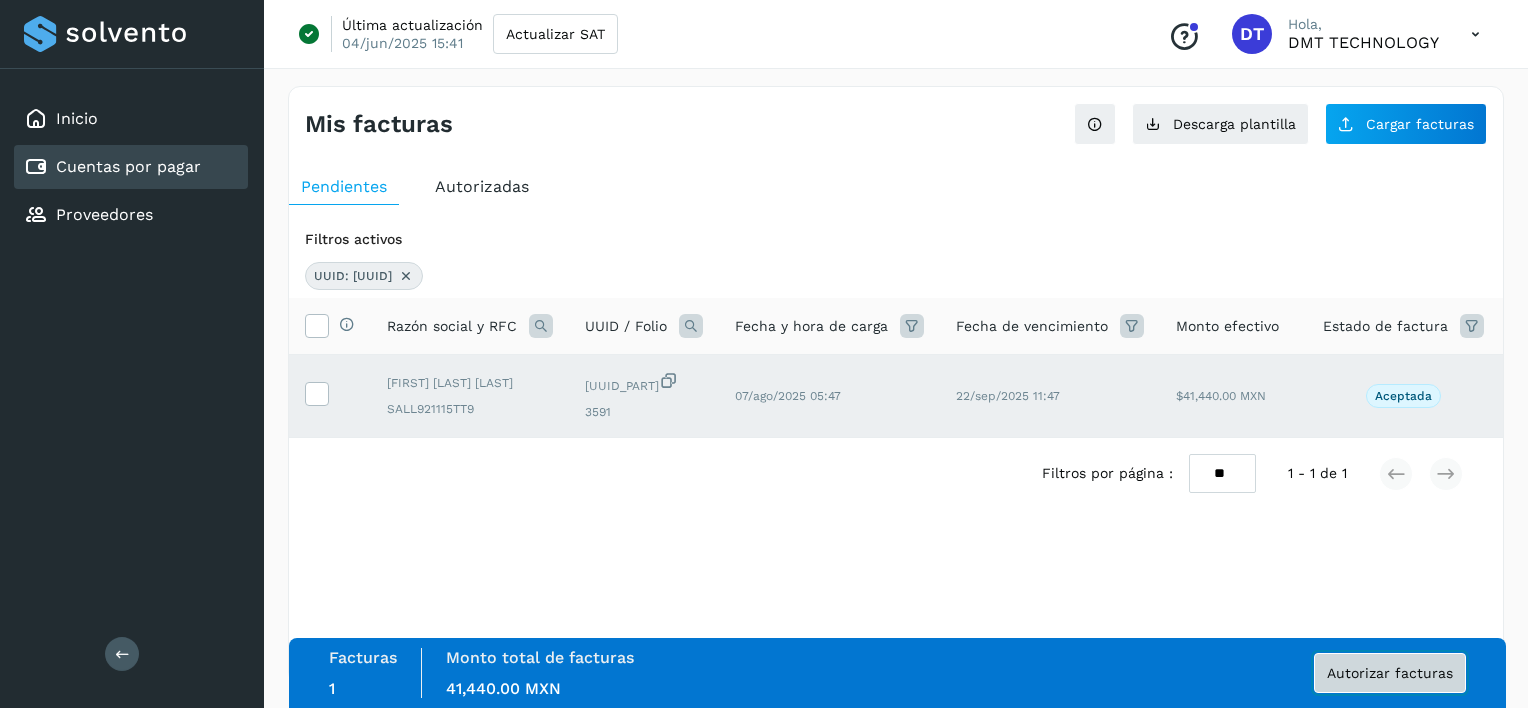 click on "Autorizar facturas" at bounding box center (1390, 673) 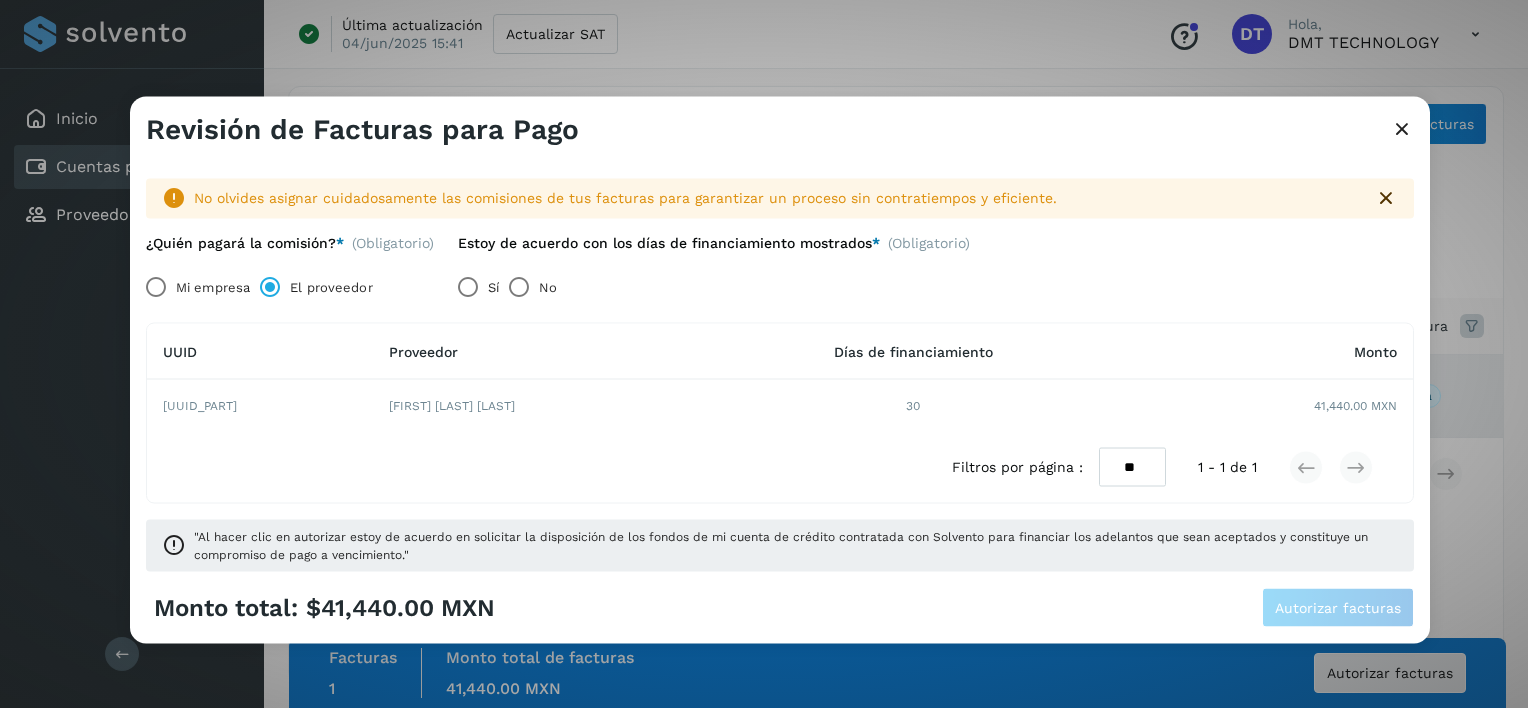 click on "No" at bounding box center (548, 287) 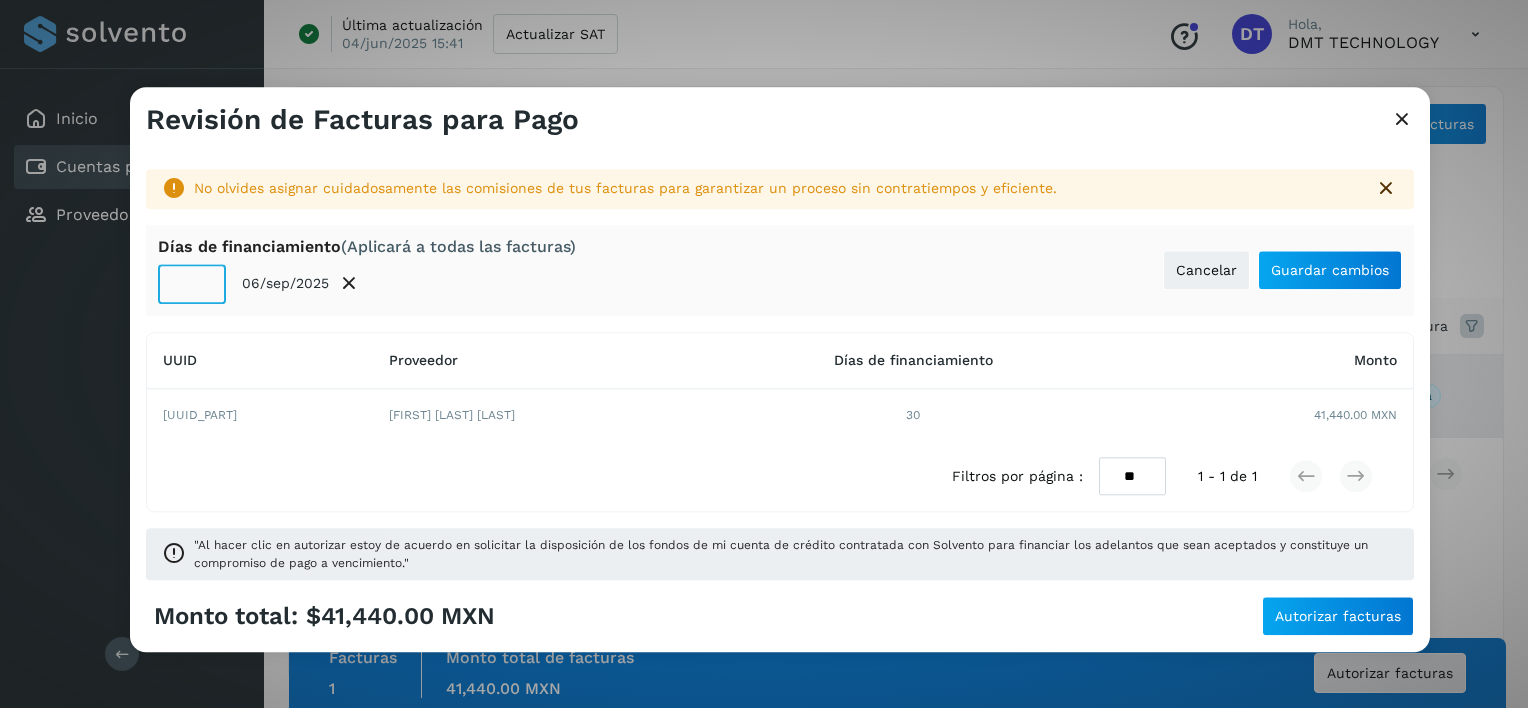 click on "**" 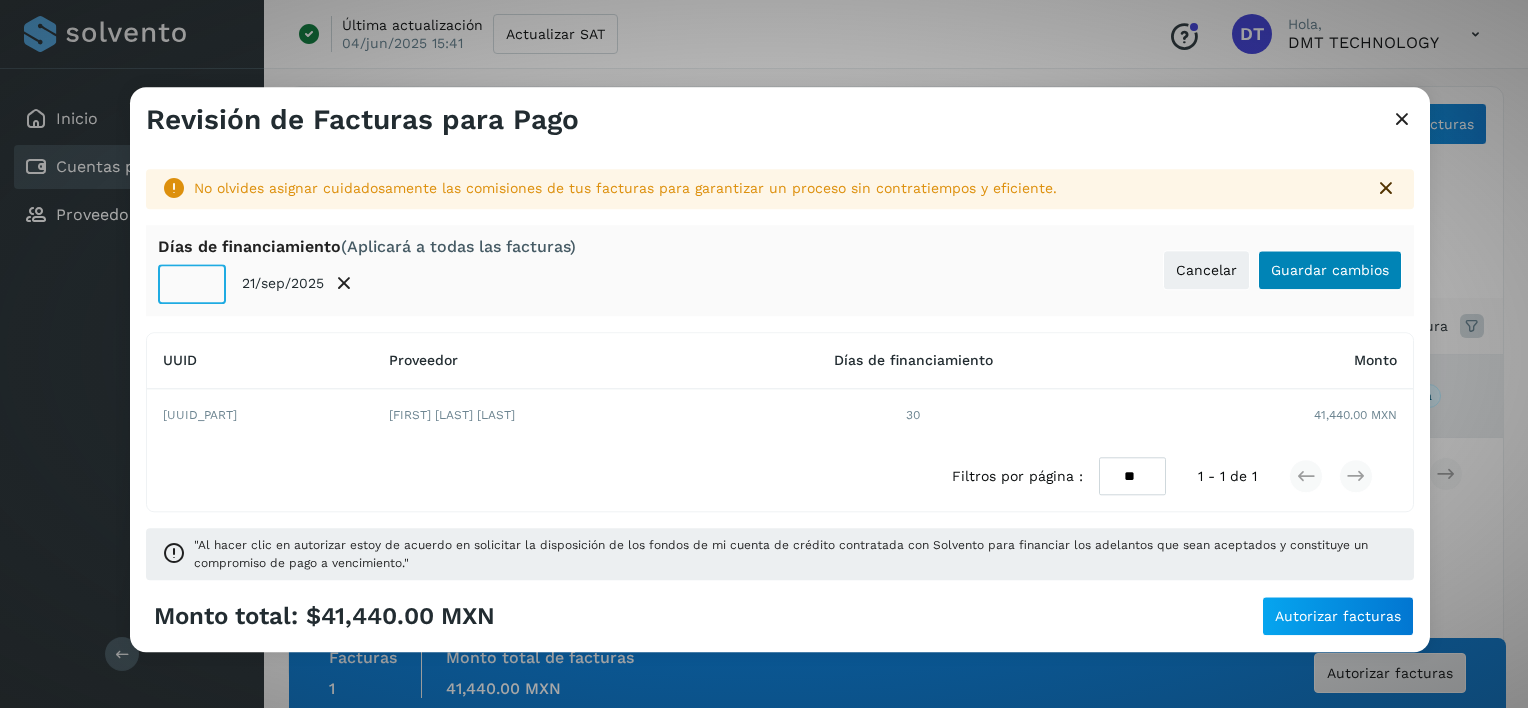 type on "**" 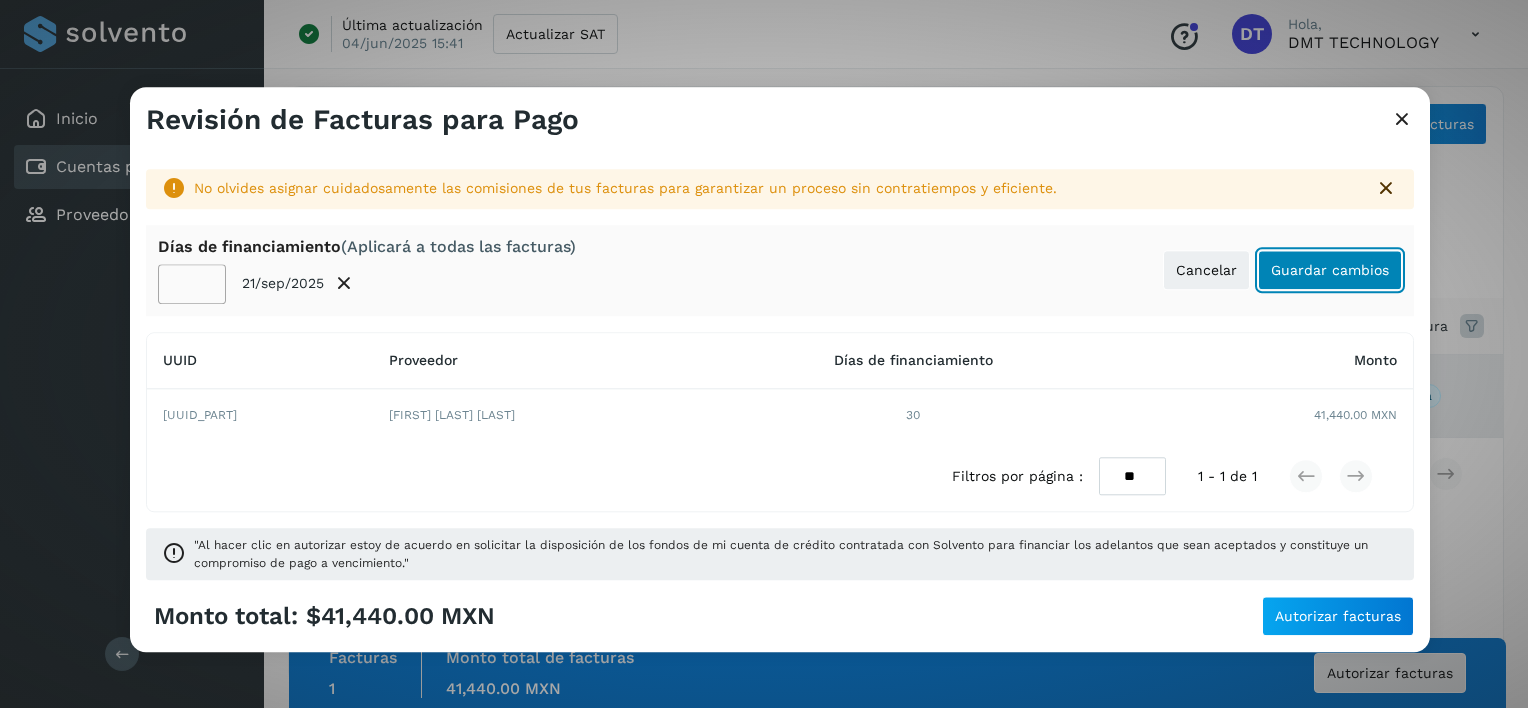 click on "Guardar cambios" 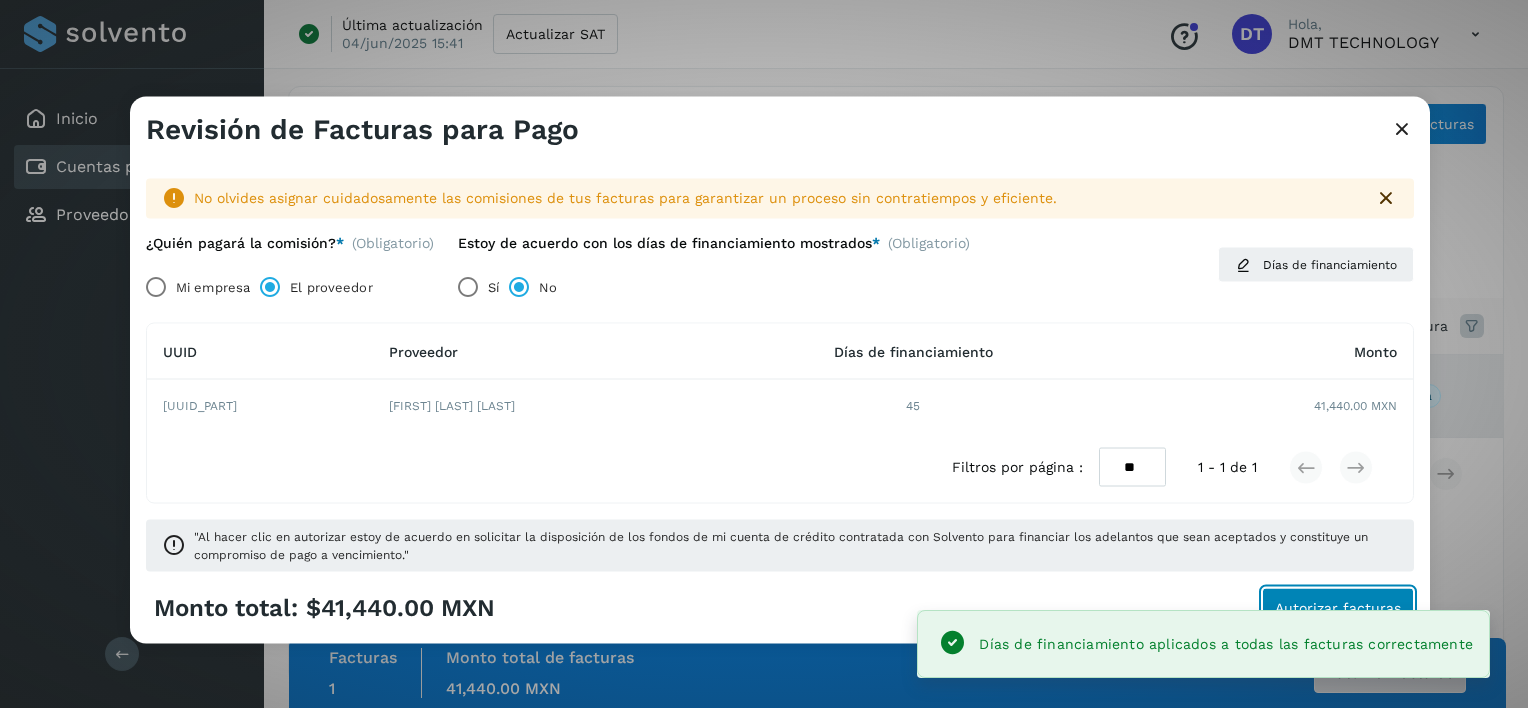 click on "Autorizar facturas" at bounding box center [1338, 607] 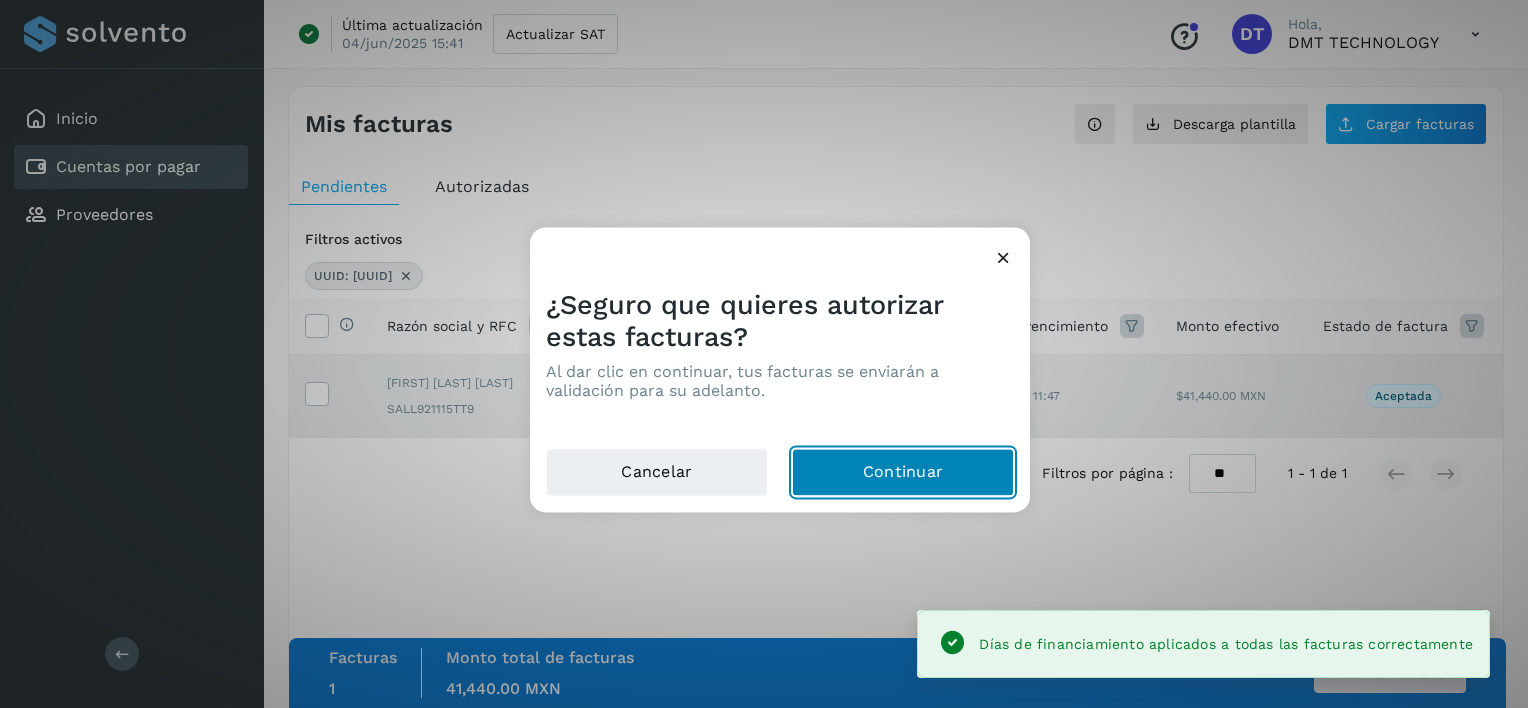 click on "Continuar" 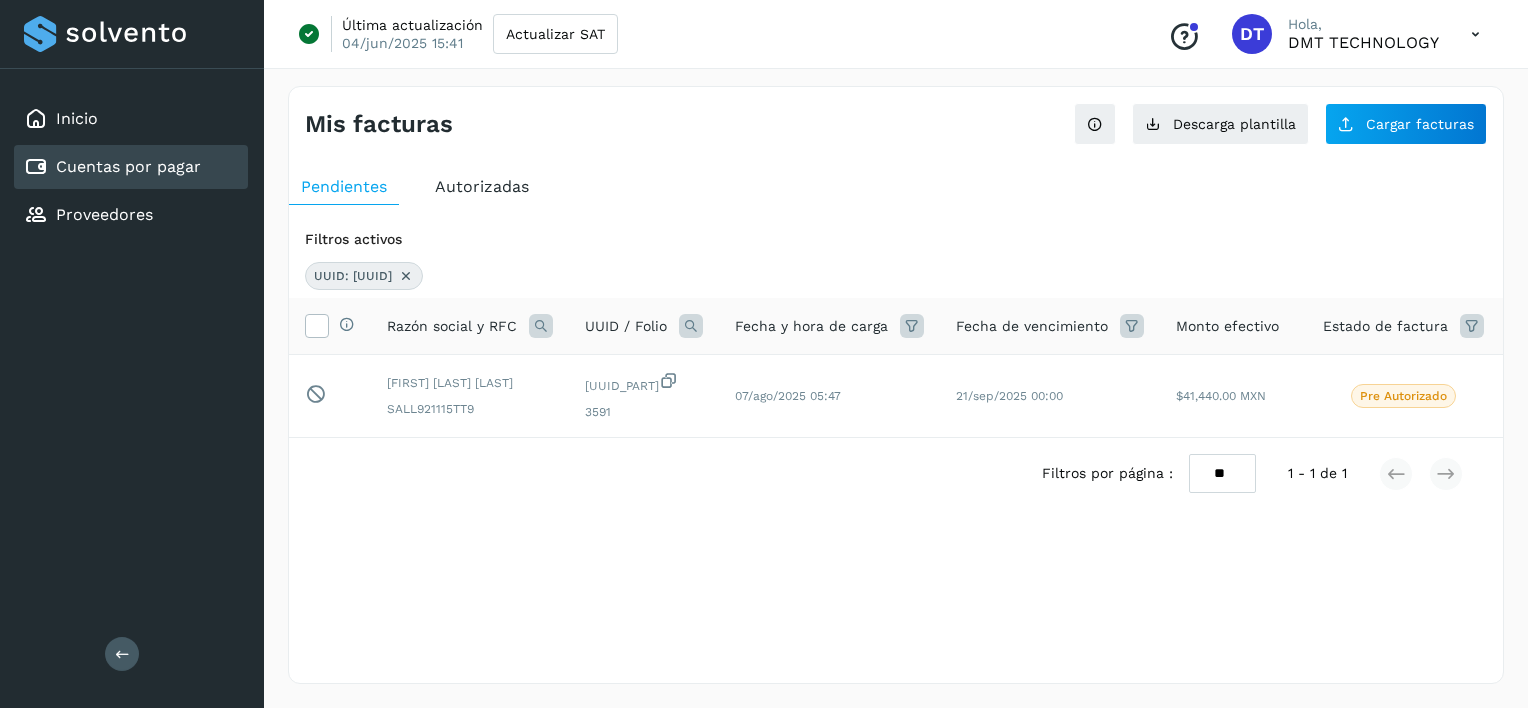 click at bounding box center (406, 276) 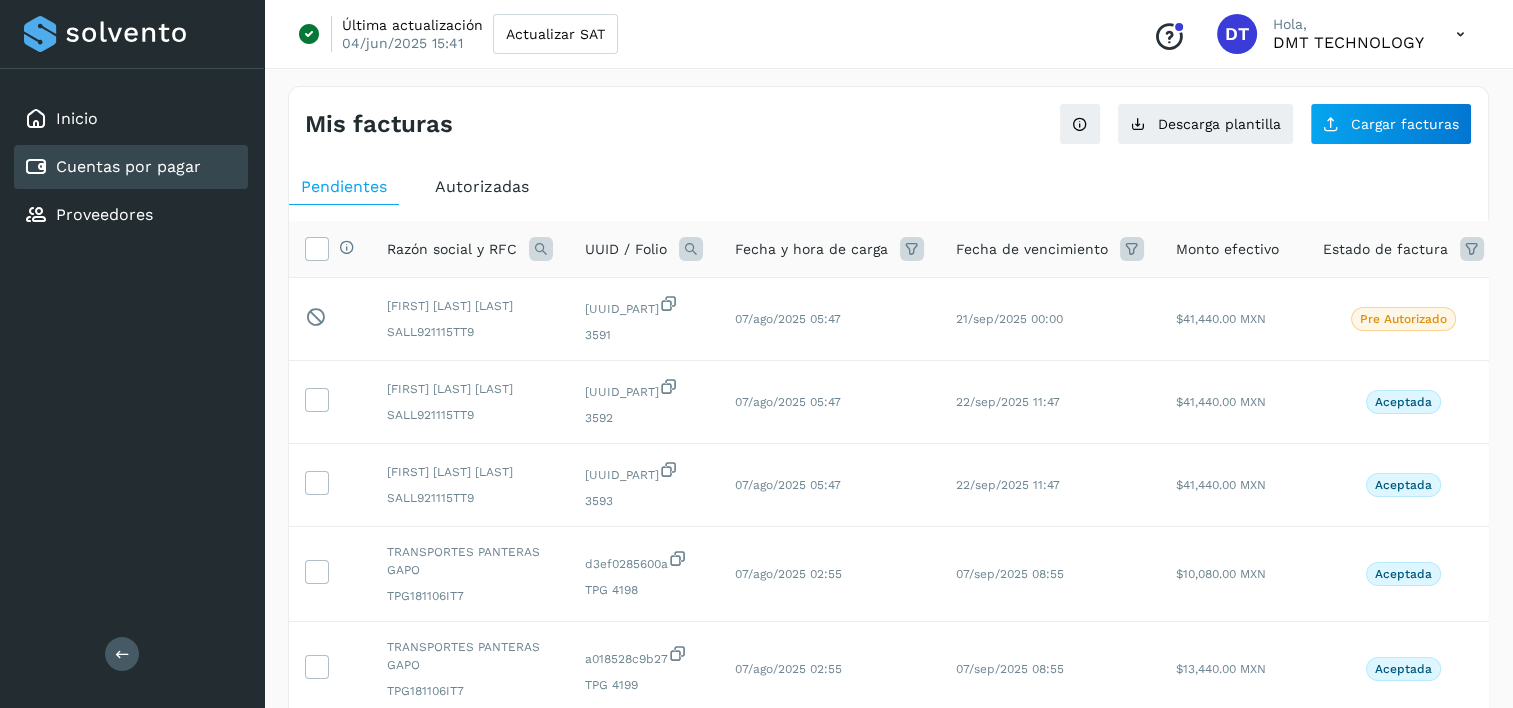drag, startPoint x: 688, startPoint y: 231, endPoint x: 685, endPoint y: 244, distance: 13.341664 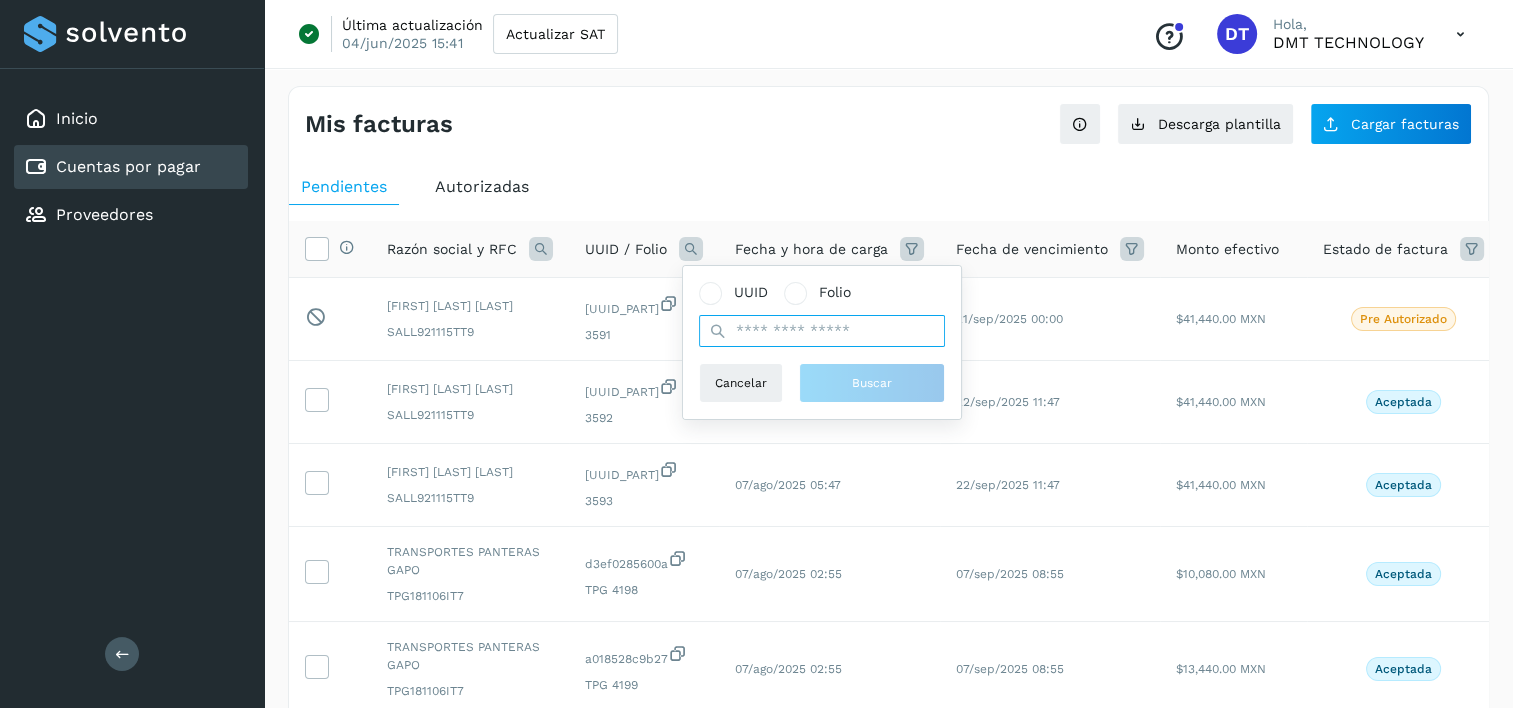 click at bounding box center (822, 331) 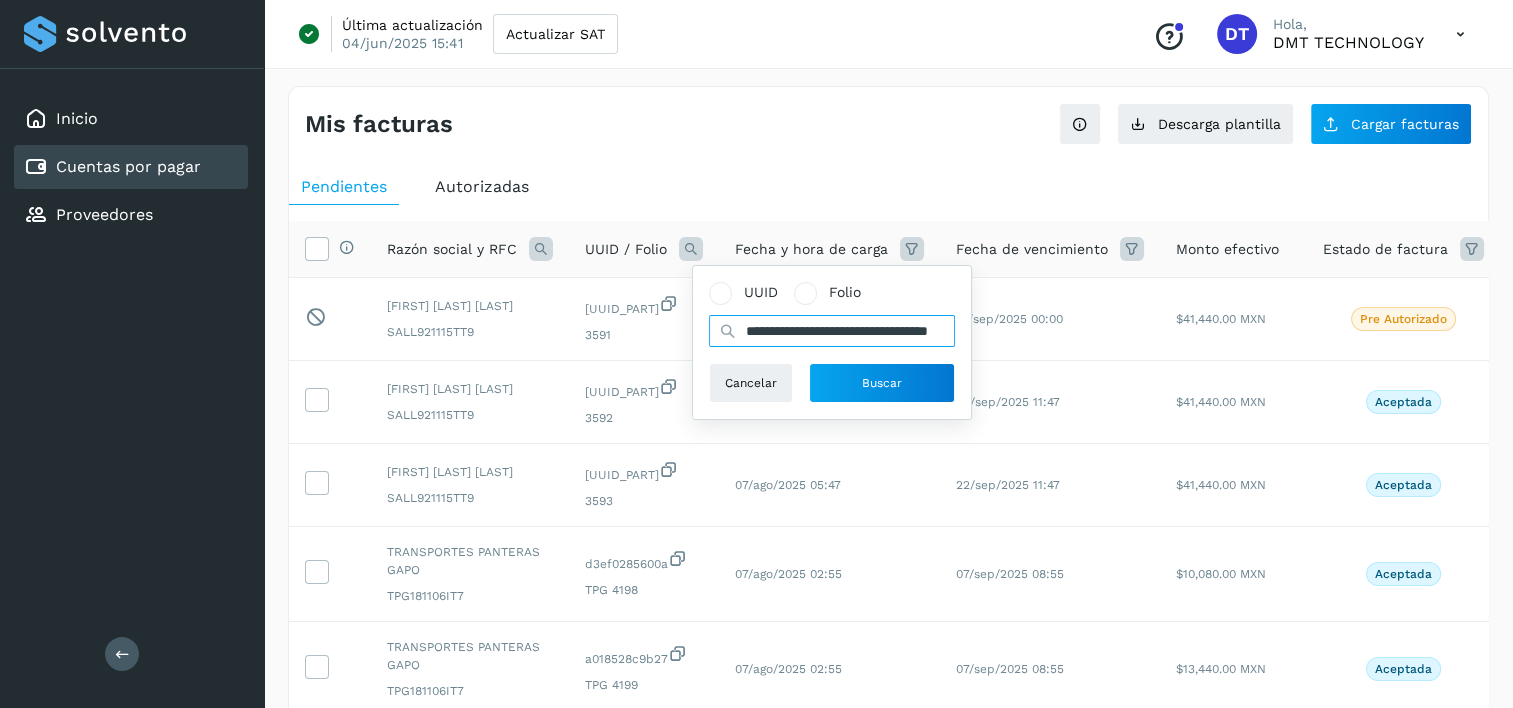 scroll, scrollTop: 0, scrollLeft: 64, axis: horizontal 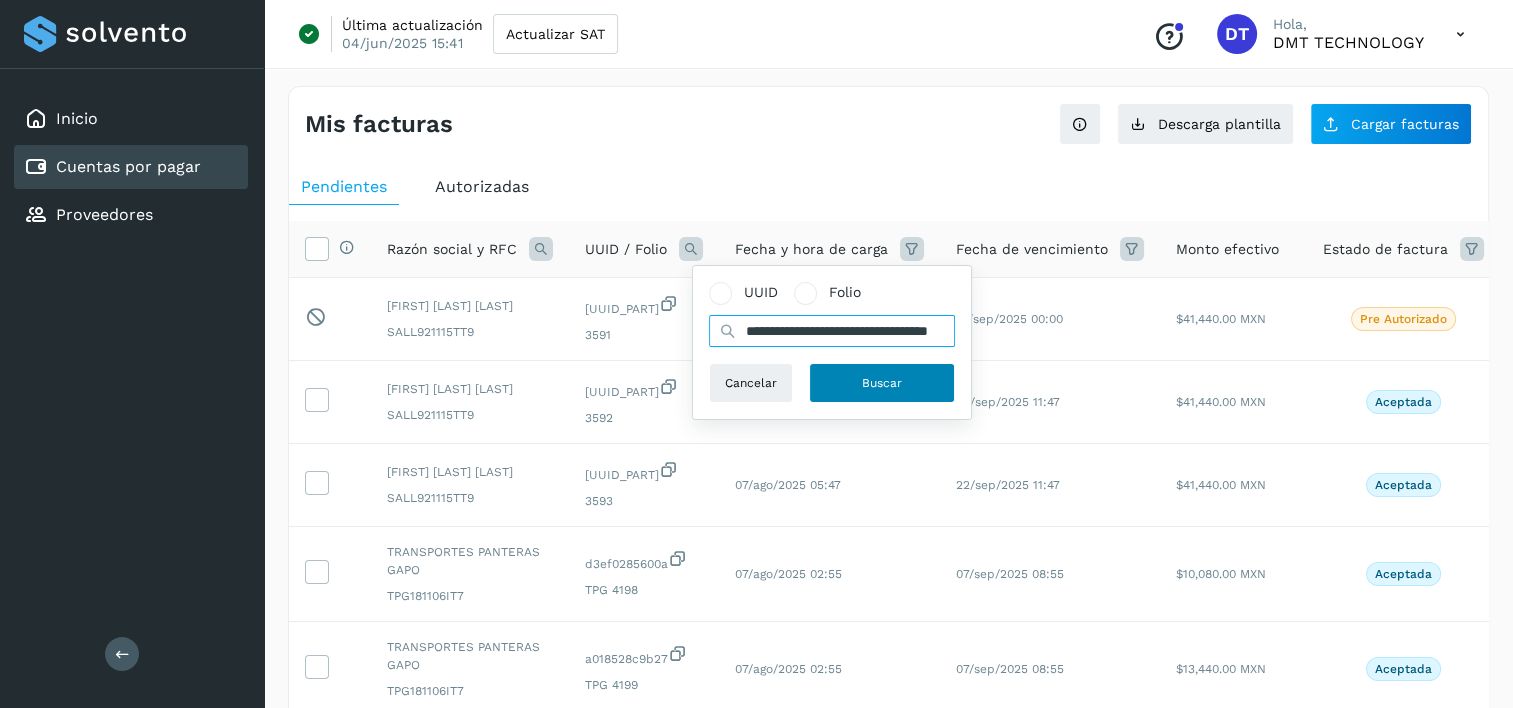 type on "**********" 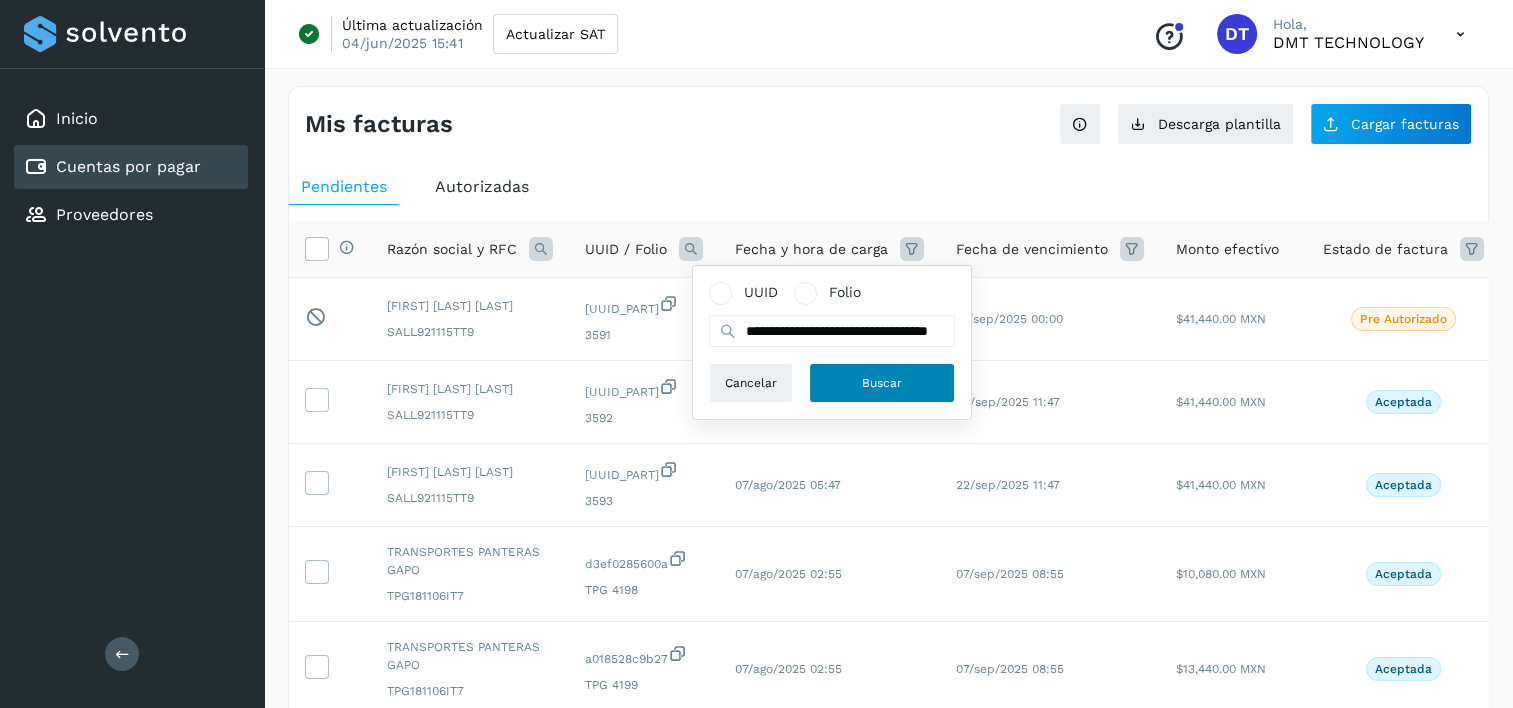 scroll, scrollTop: 0, scrollLeft: 0, axis: both 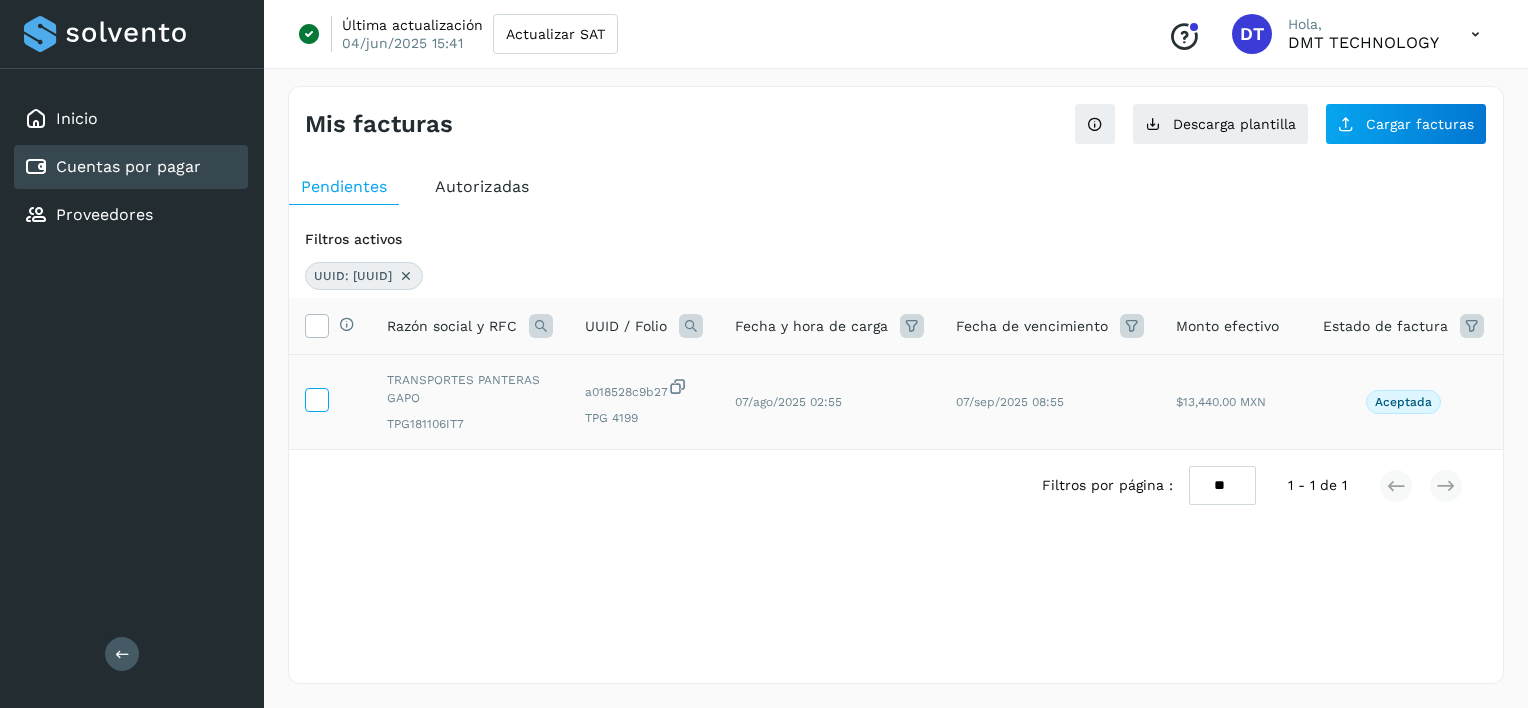 click at bounding box center [316, 398] 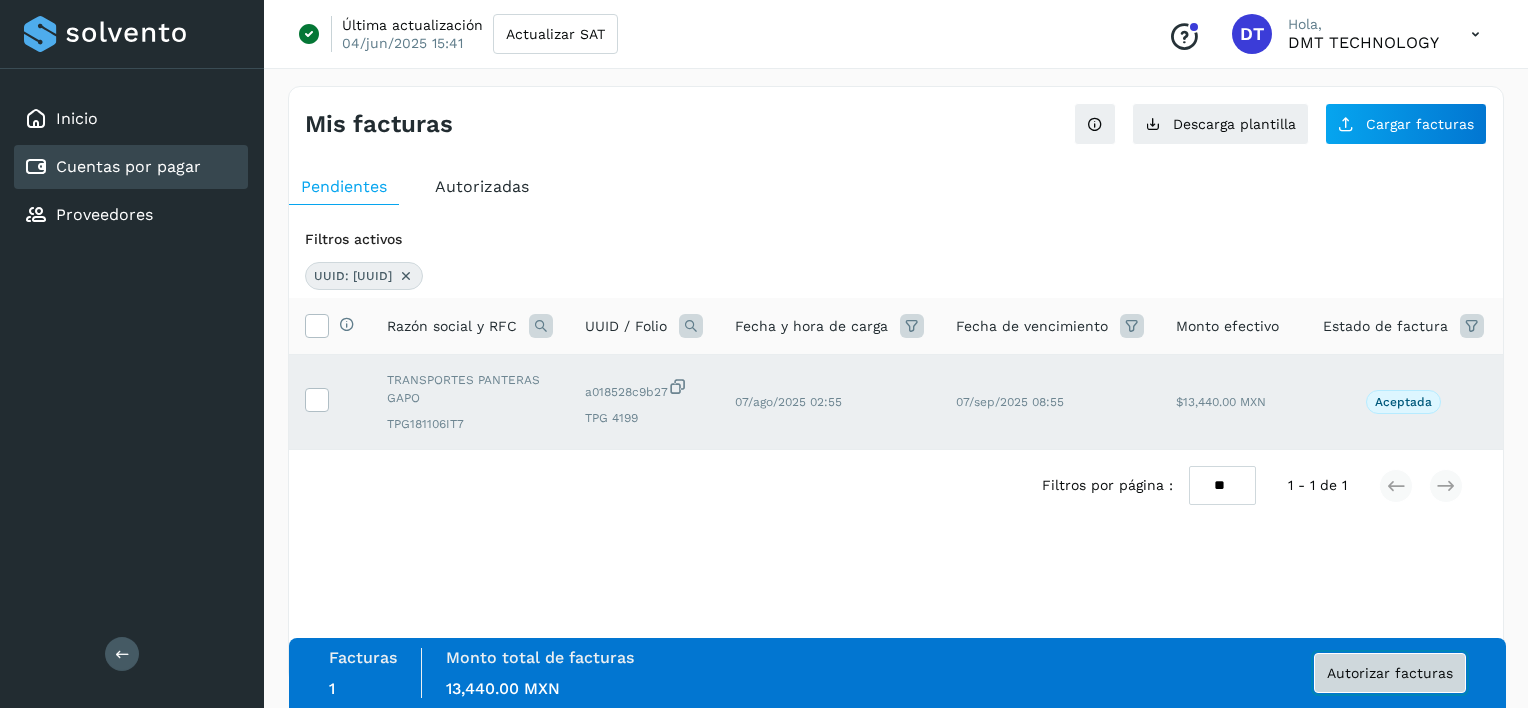 click on "Autorizar facturas" at bounding box center (1390, 673) 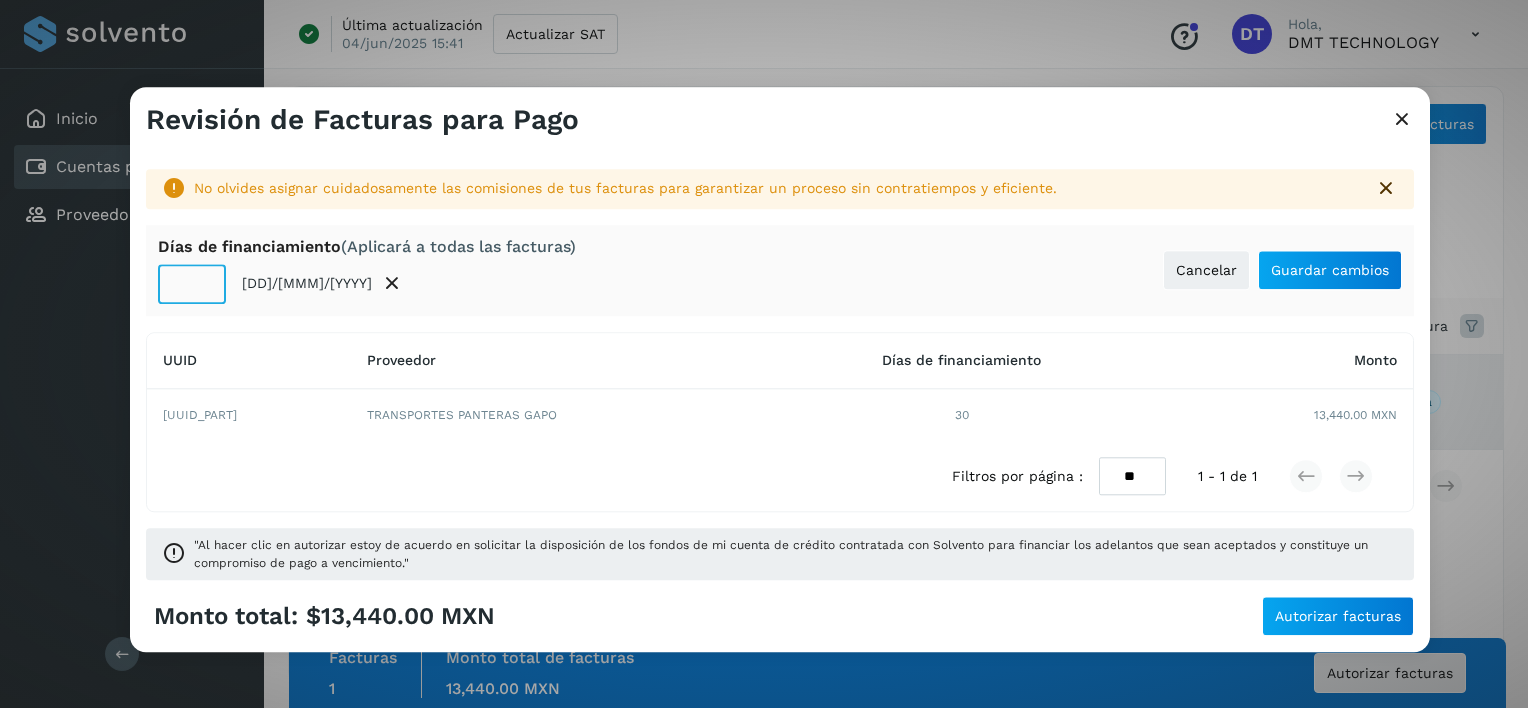 click on "**" 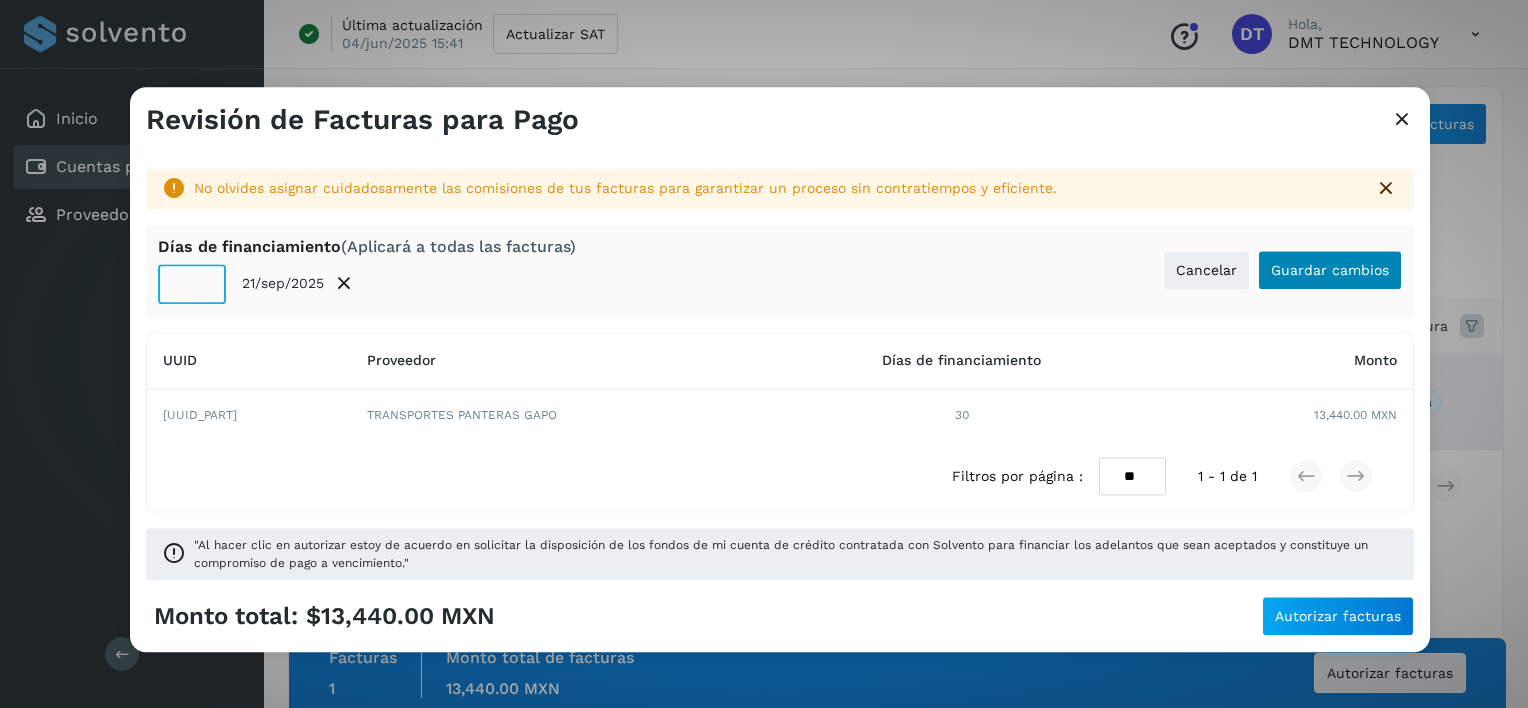 type on "**" 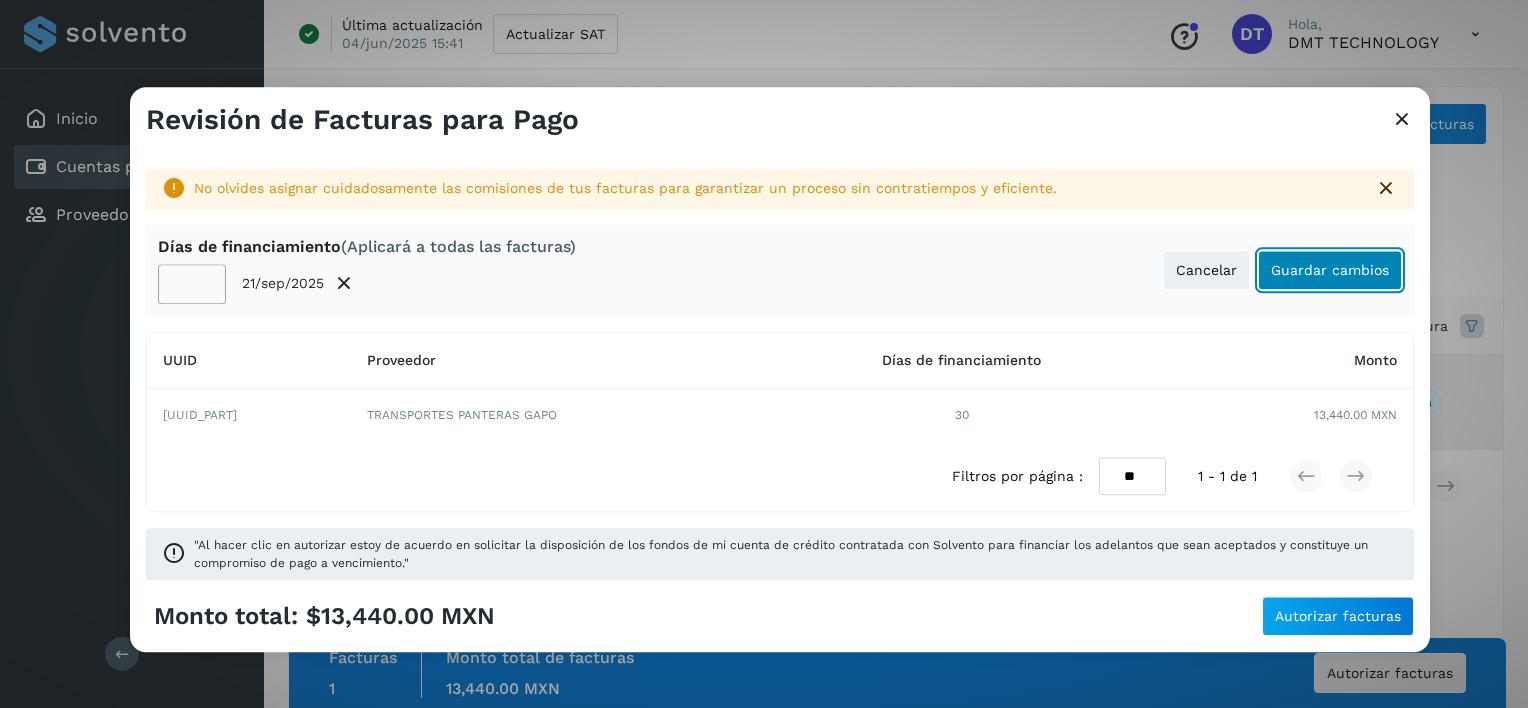 click on "Guardar cambios" 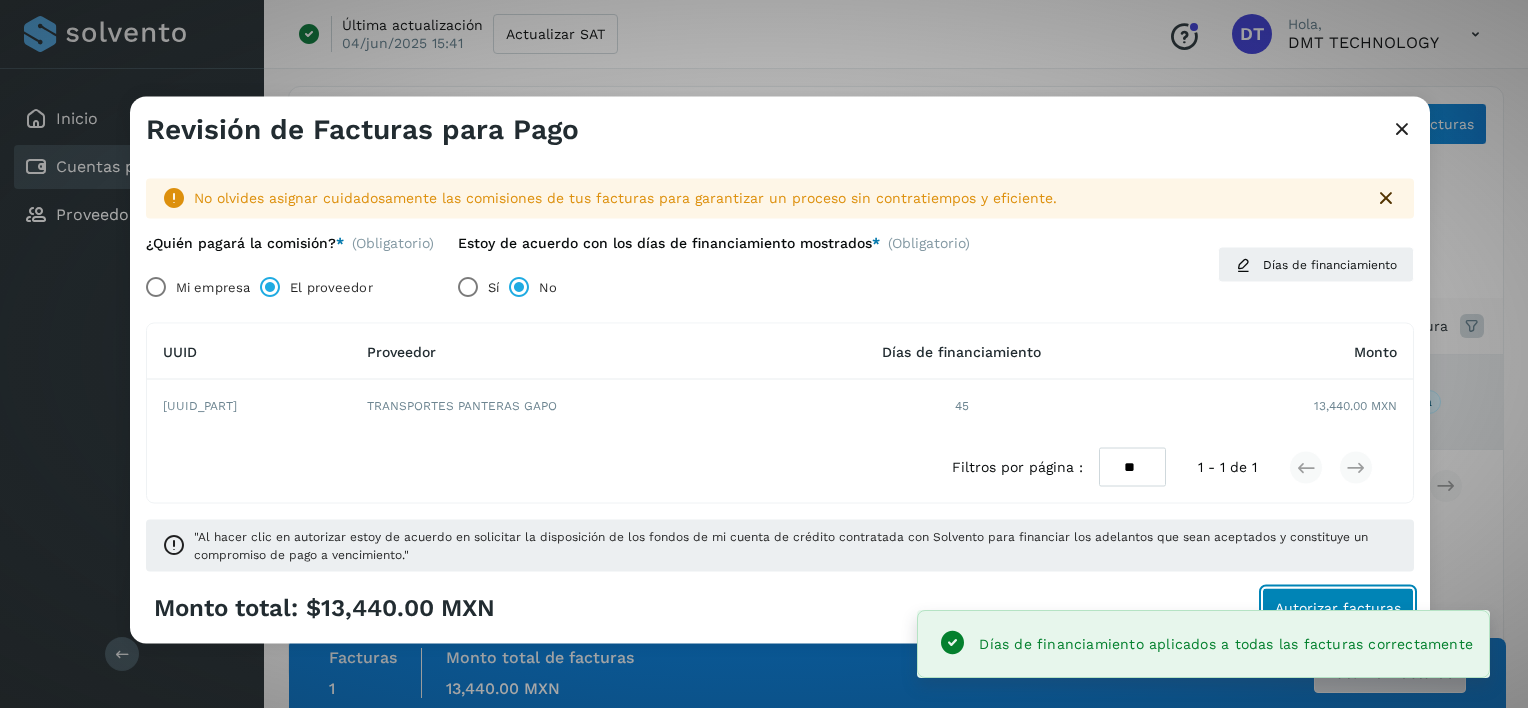 click on "Autorizar facturas" 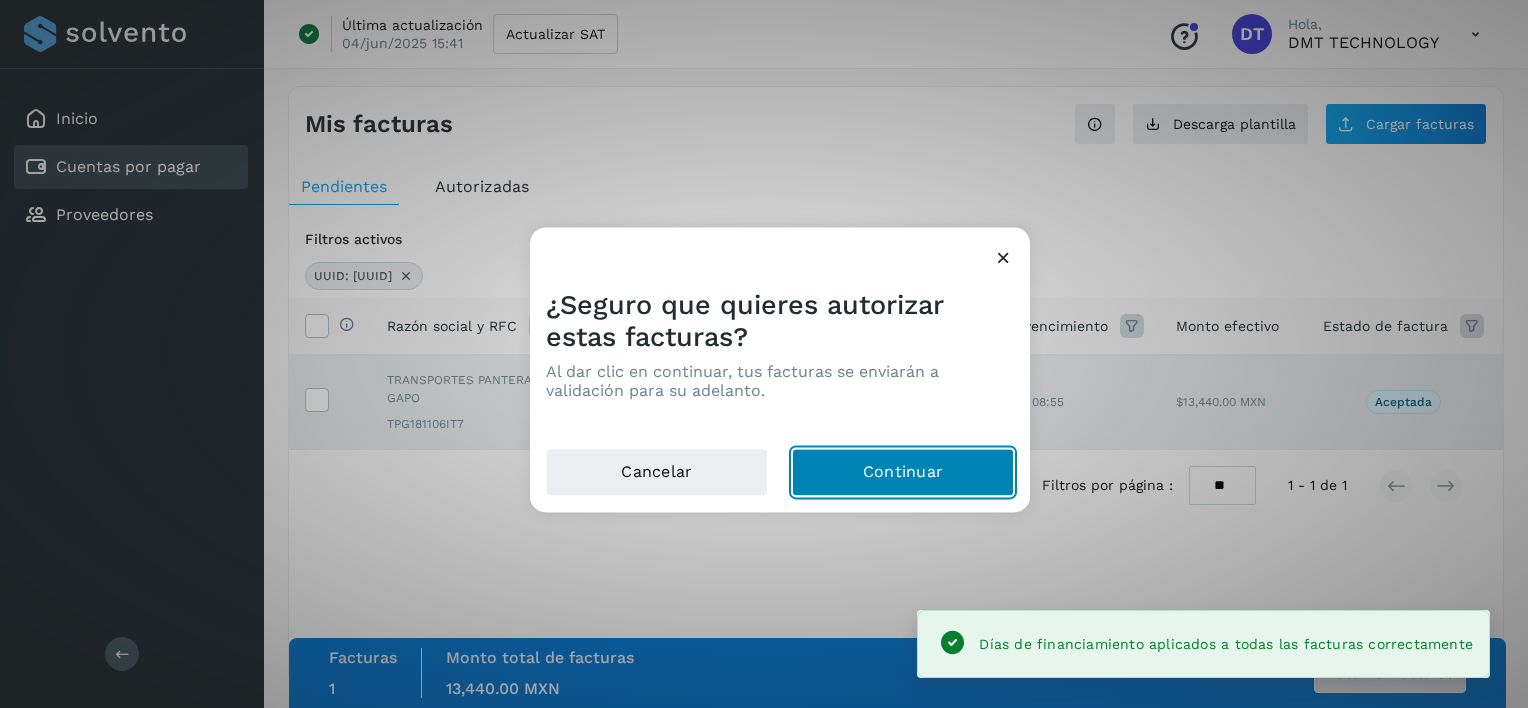click on "Continuar" 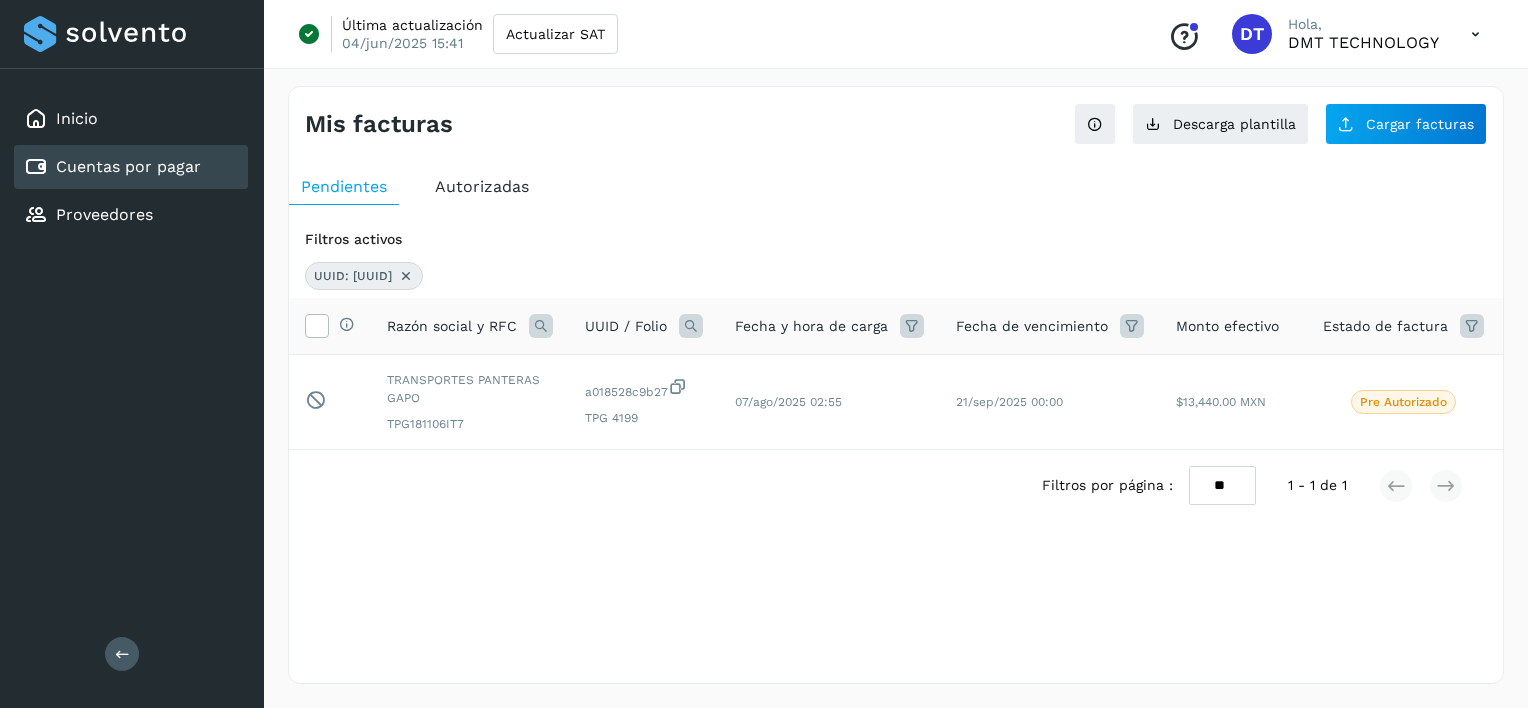 click on "UUID: [UUID]" at bounding box center [364, 276] 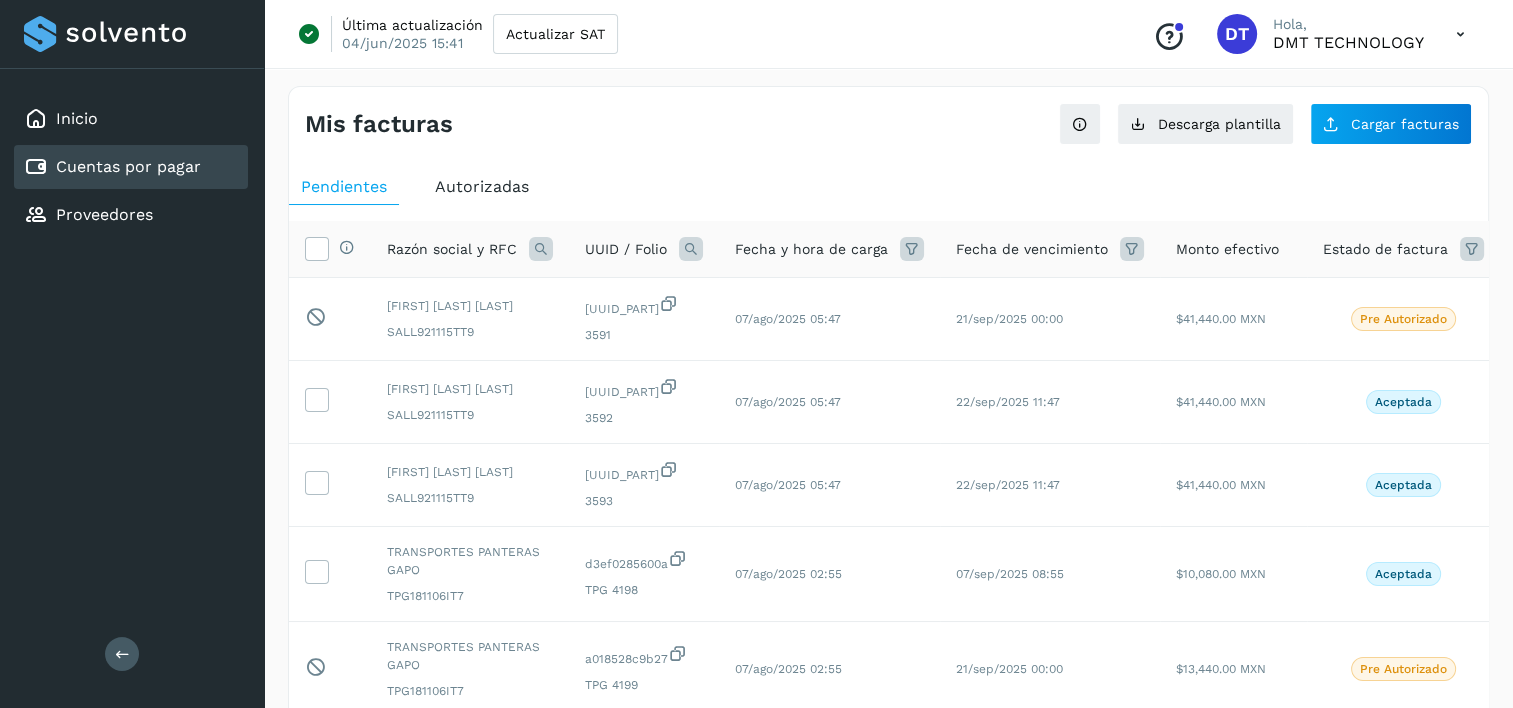 click at bounding box center [691, 249] 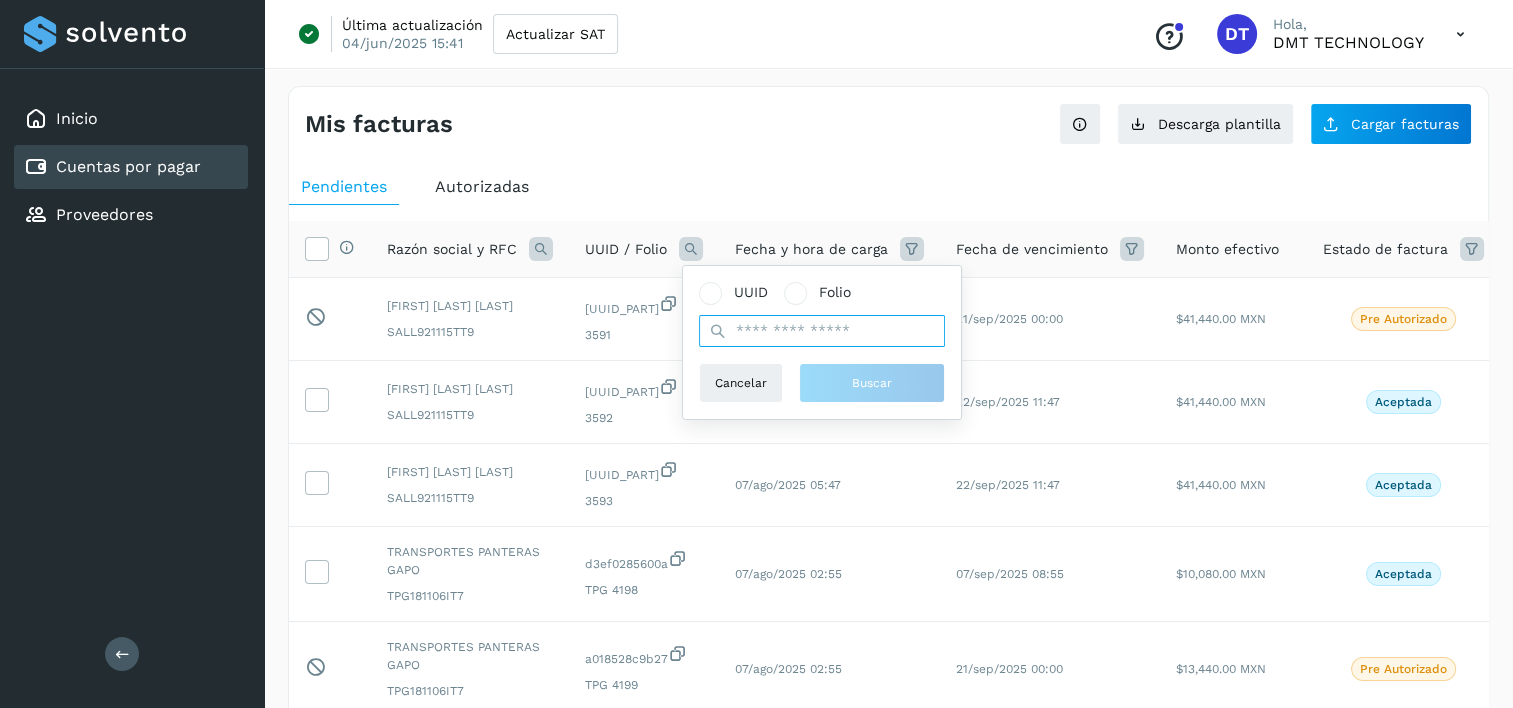 click at bounding box center (822, 331) 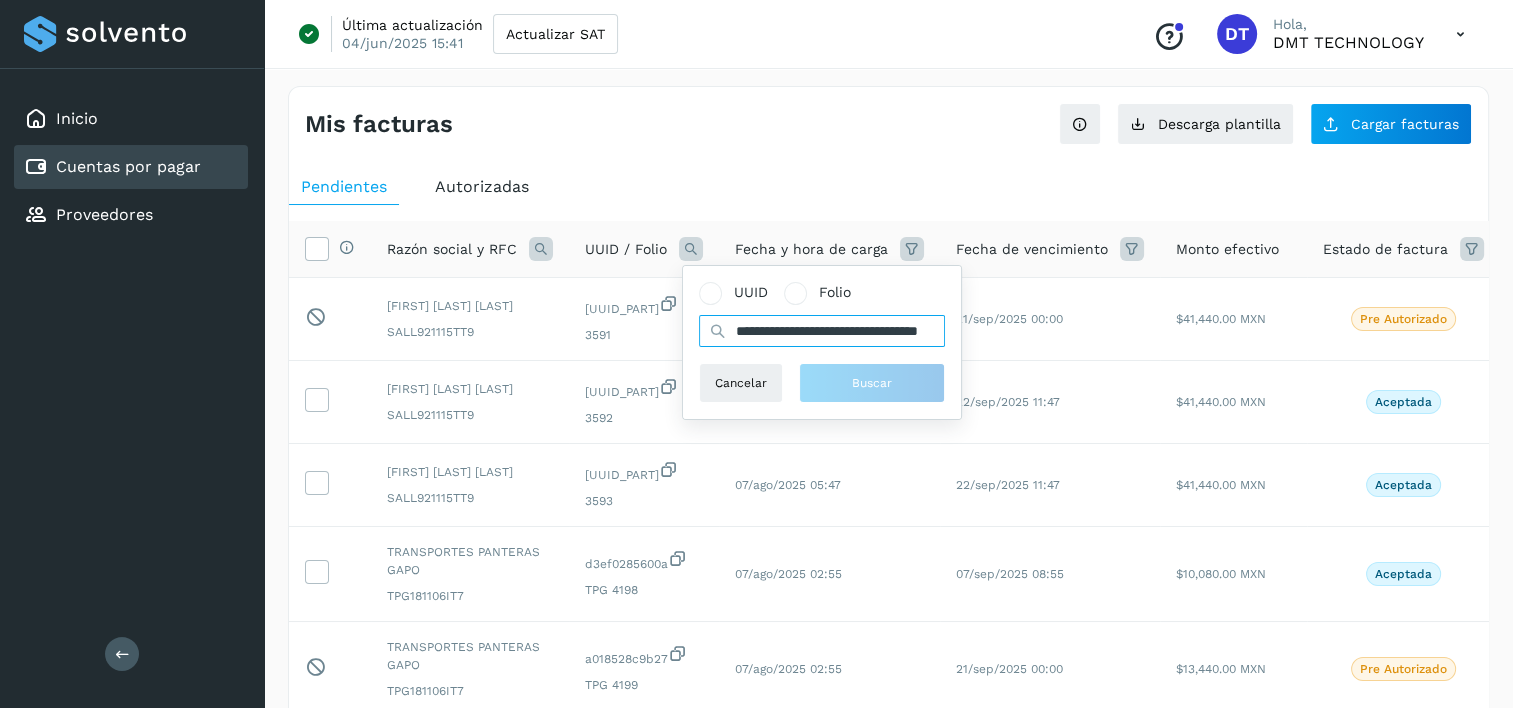scroll, scrollTop: 0, scrollLeft: 85, axis: horizontal 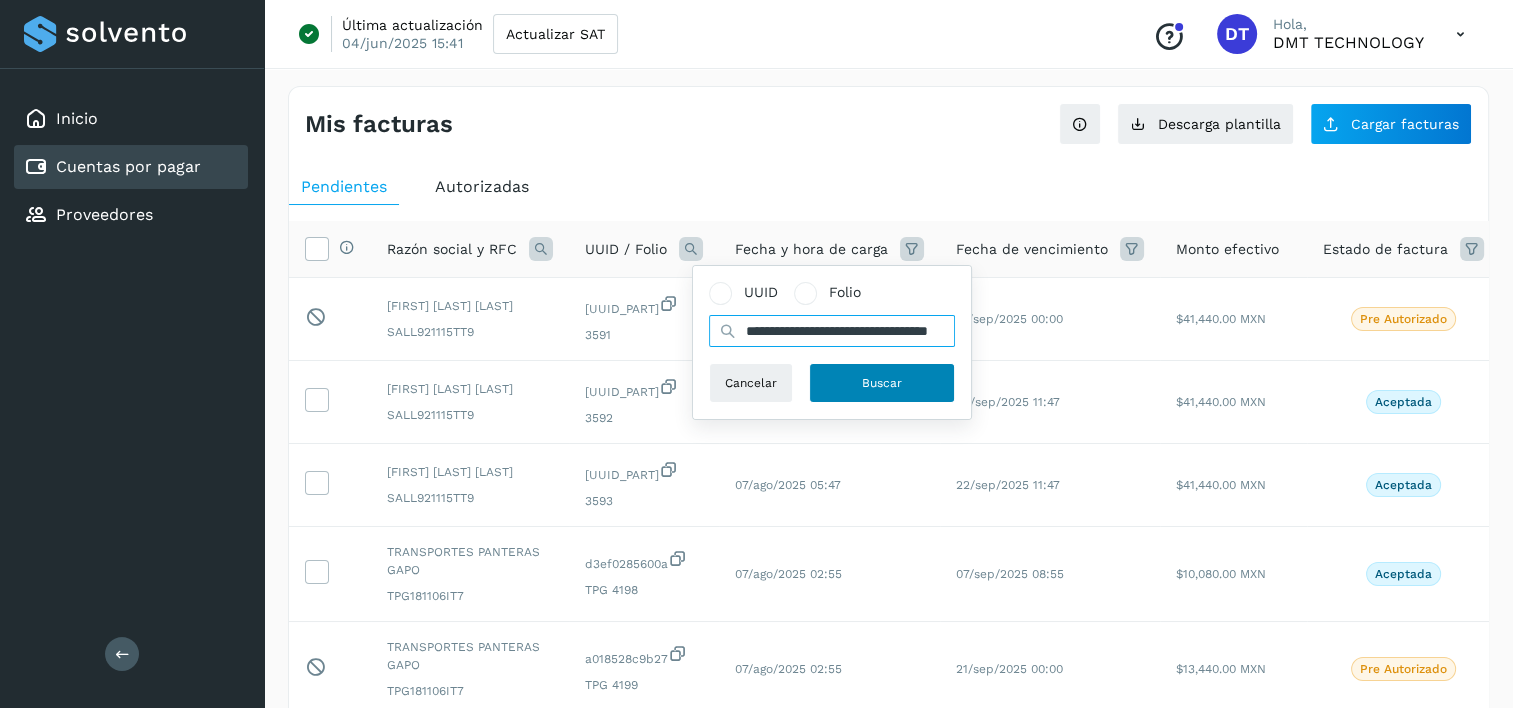 type on "**********" 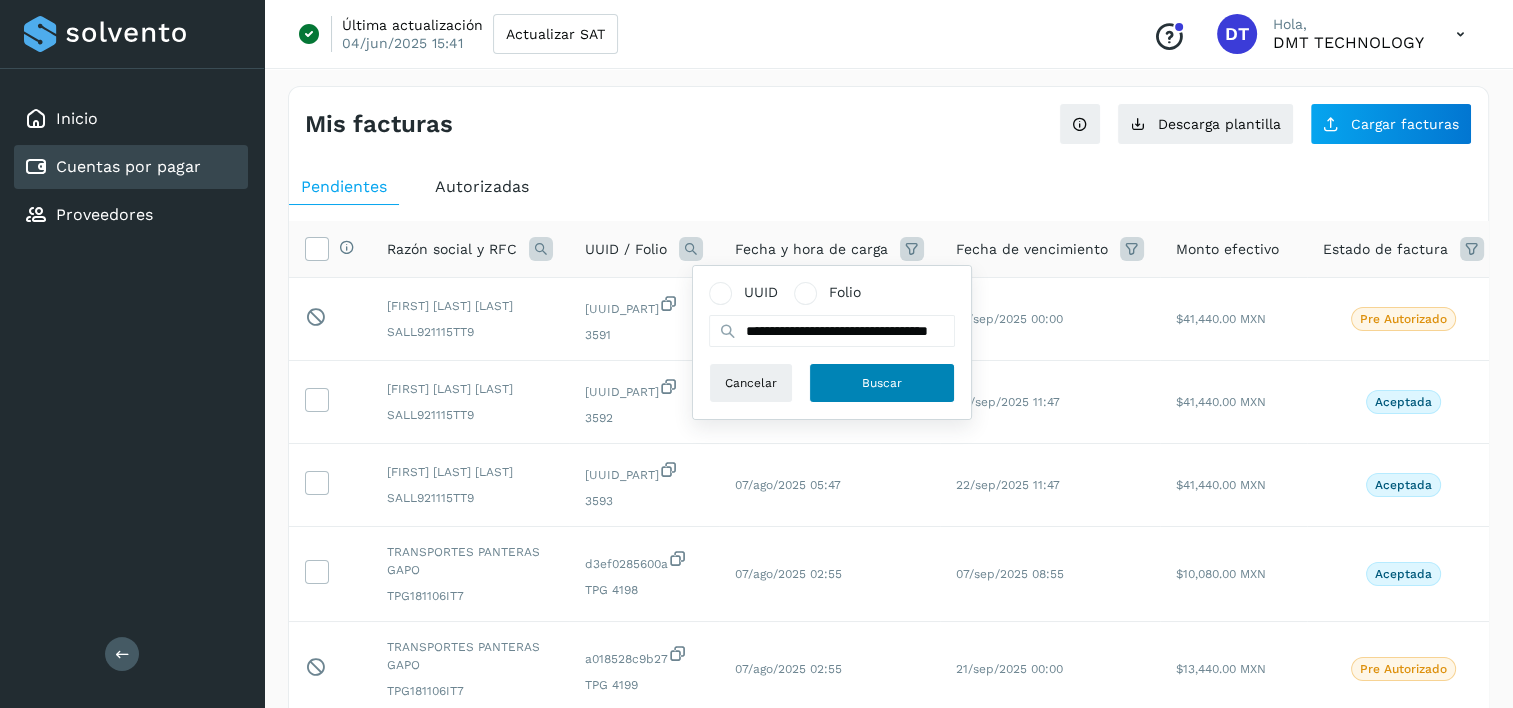 scroll, scrollTop: 0, scrollLeft: 0, axis: both 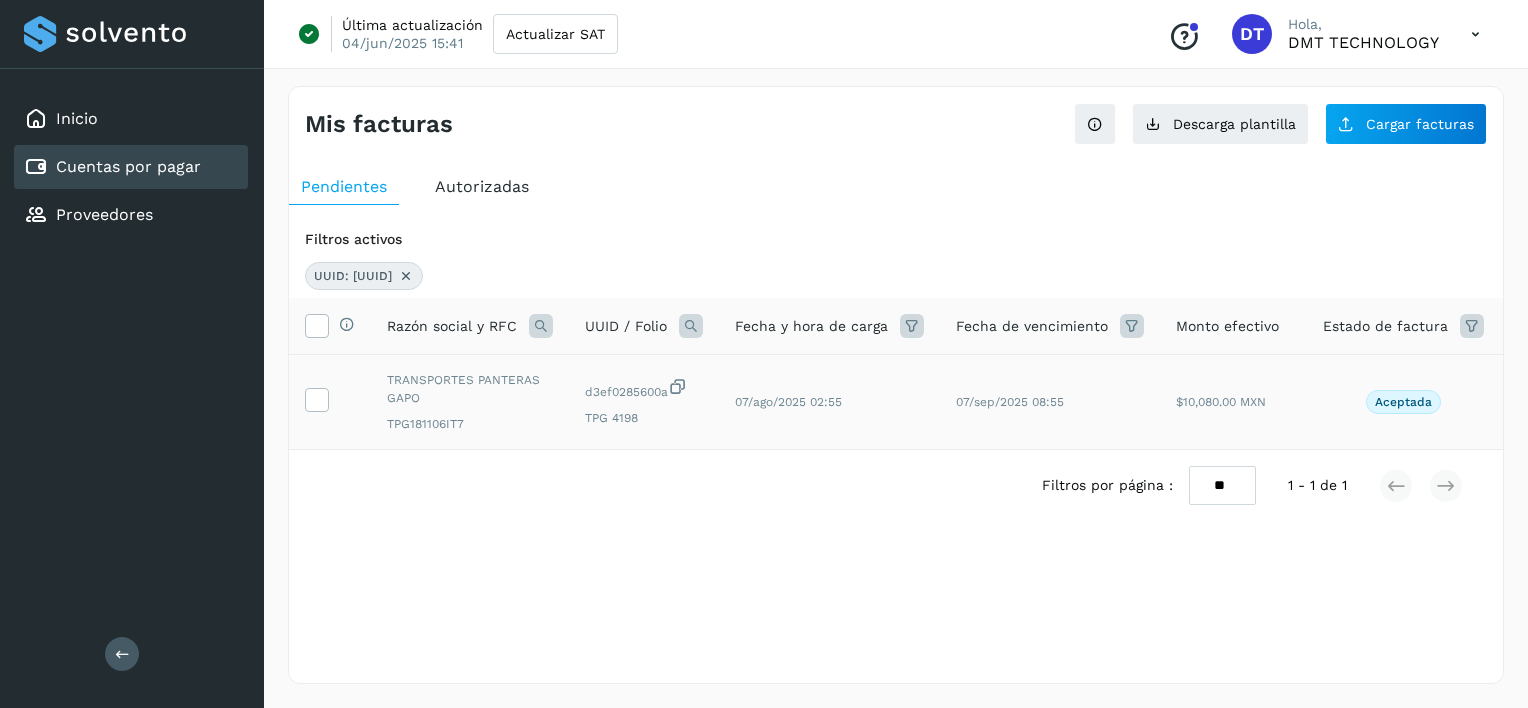 click at bounding box center (330, 402) 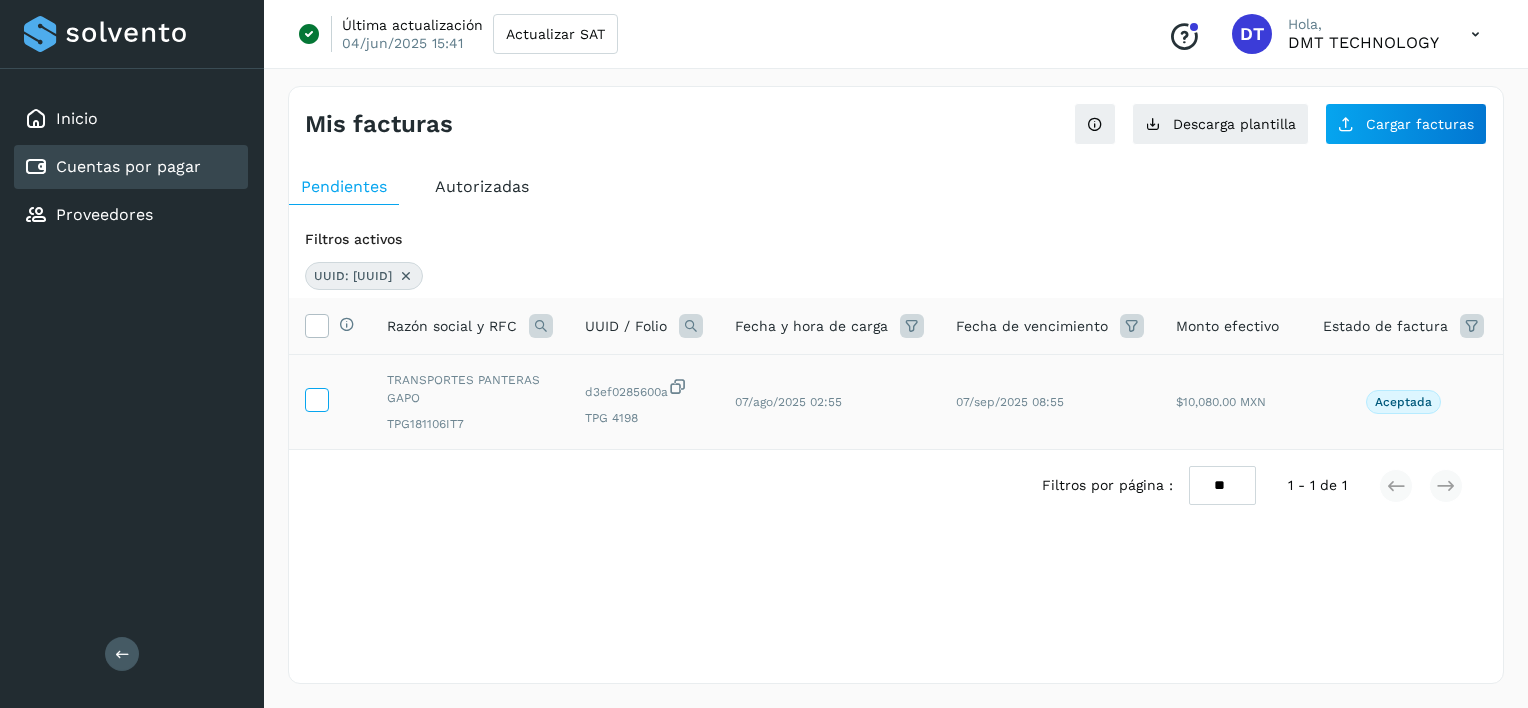 click at bounding box center (316, 398) 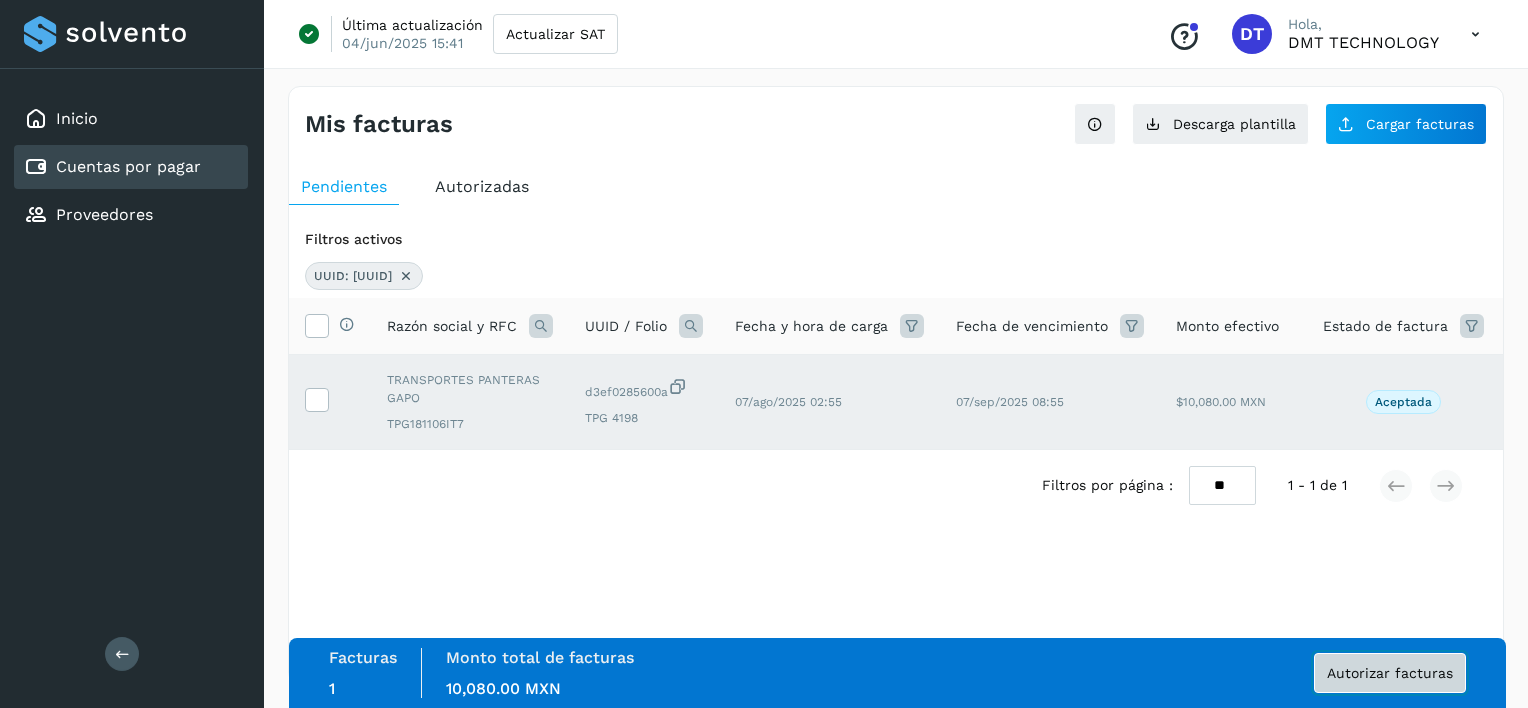 click on "Autorizar facturas" at bounding box center [1390, 673] 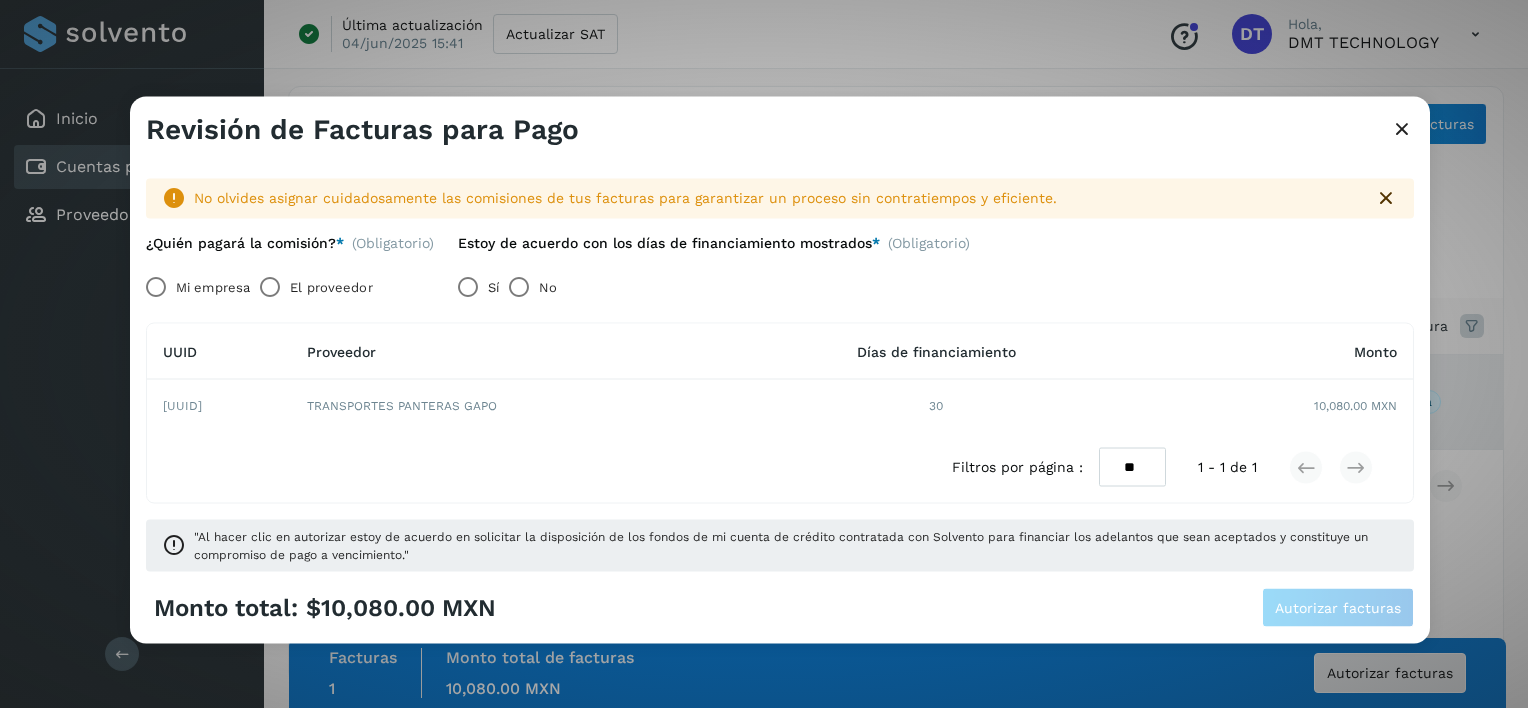 click on "El proveedor" at bounding box center (331, 287) 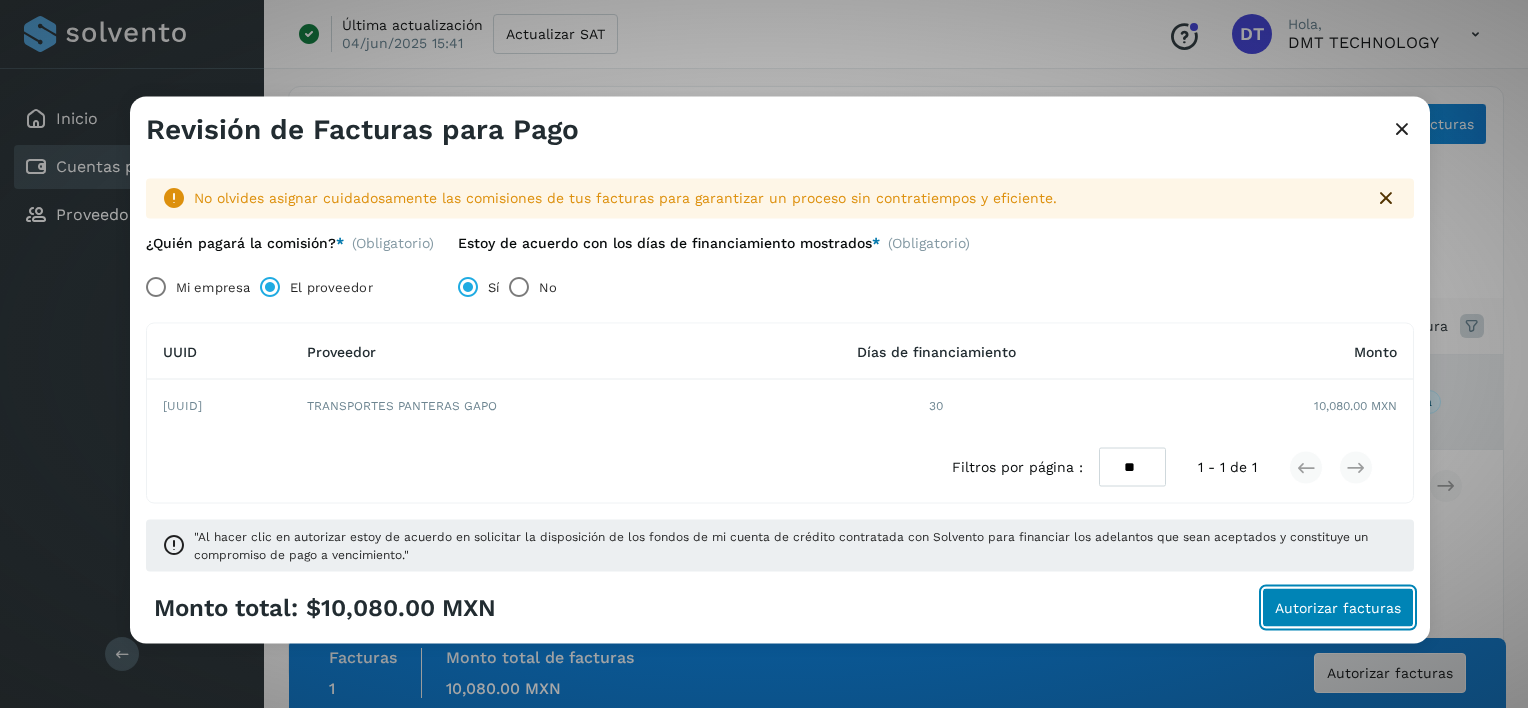 click on "Autorizar facturas" at bounding box center (1338, 607) 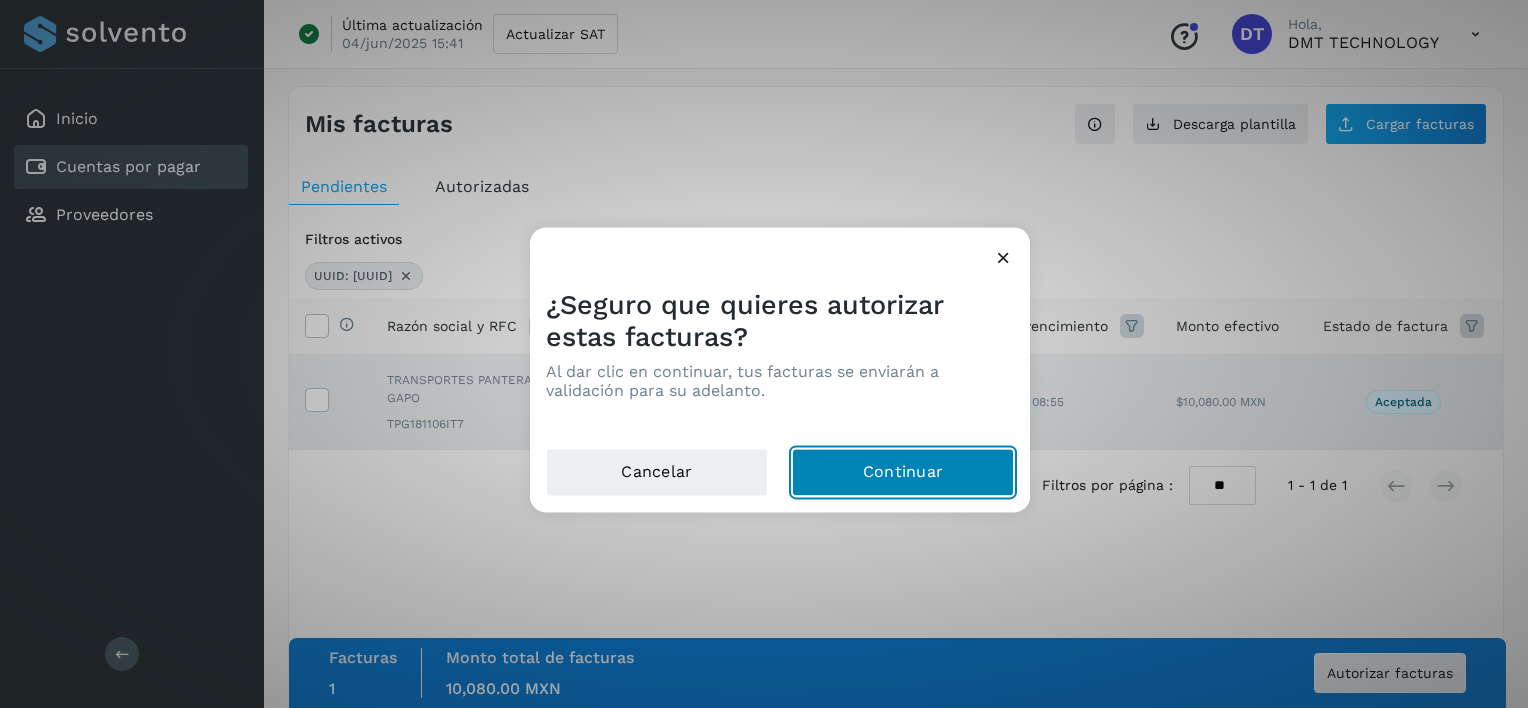 click on "Continuar" 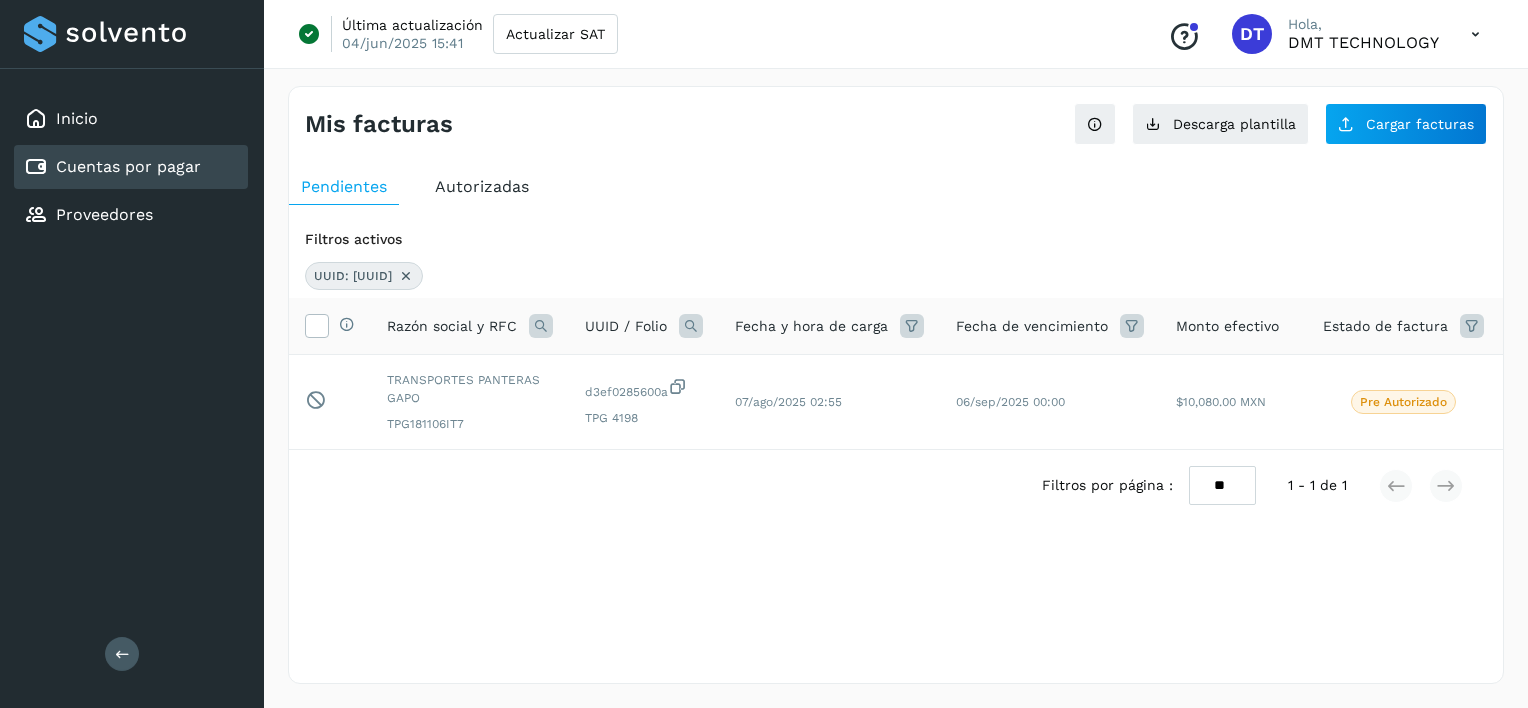 click at bounding box center [406, 276] 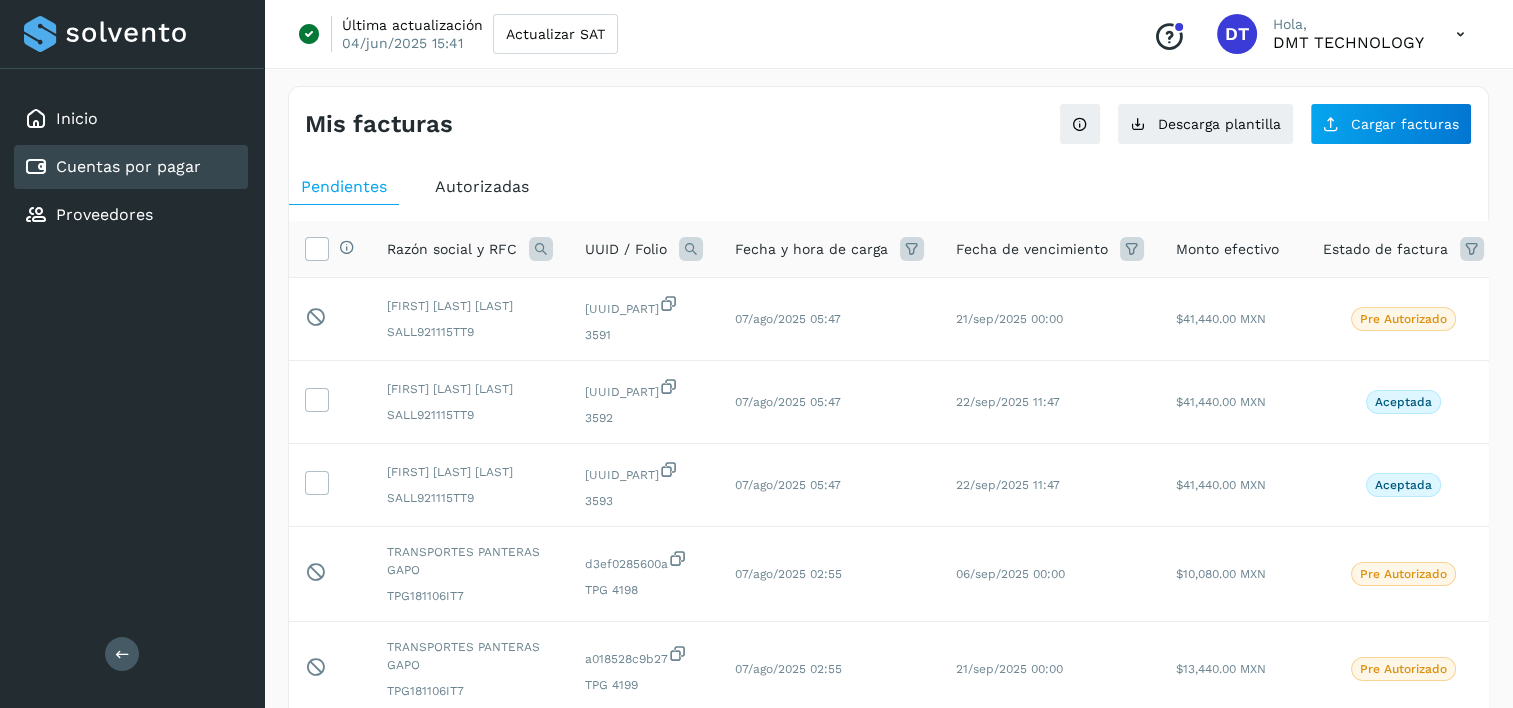 click at bounding box center [691, 249] 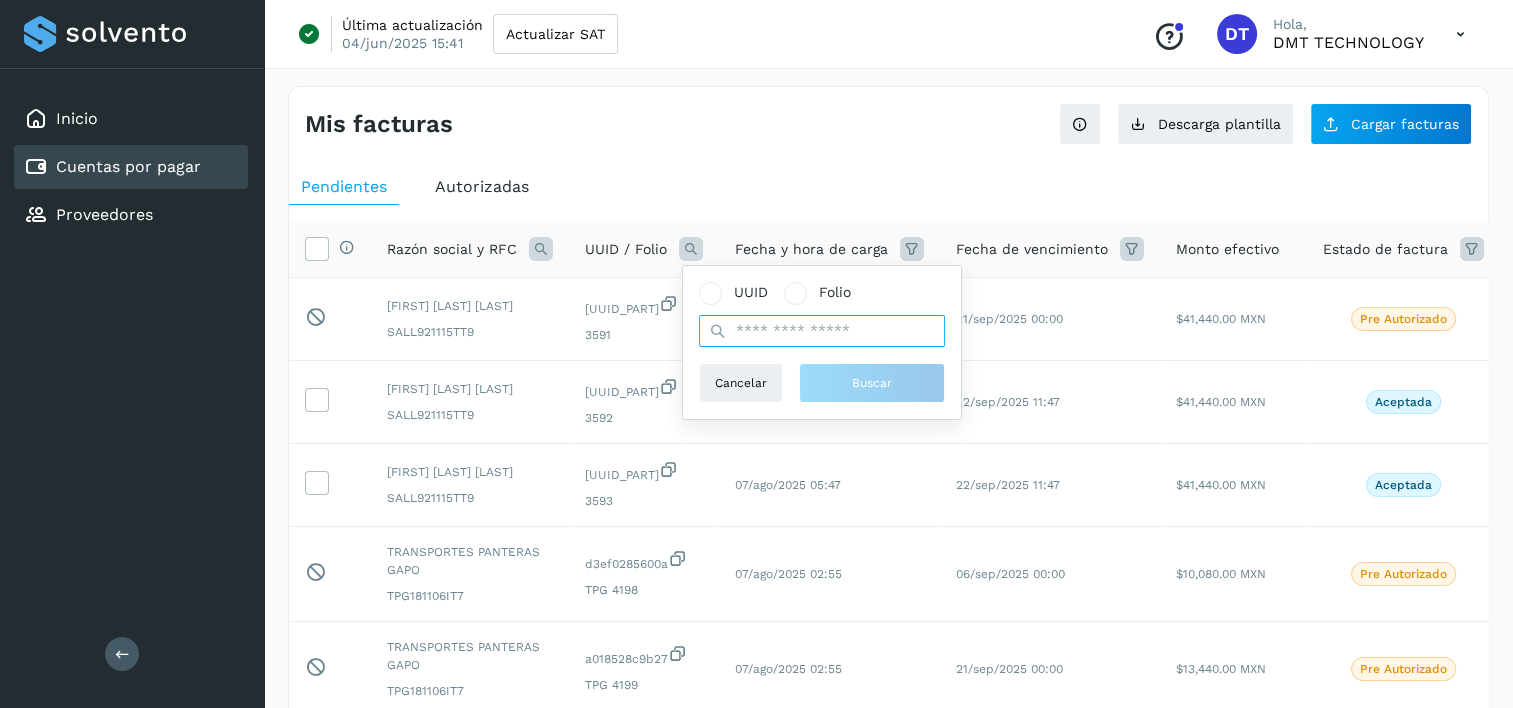 paste on "**********" 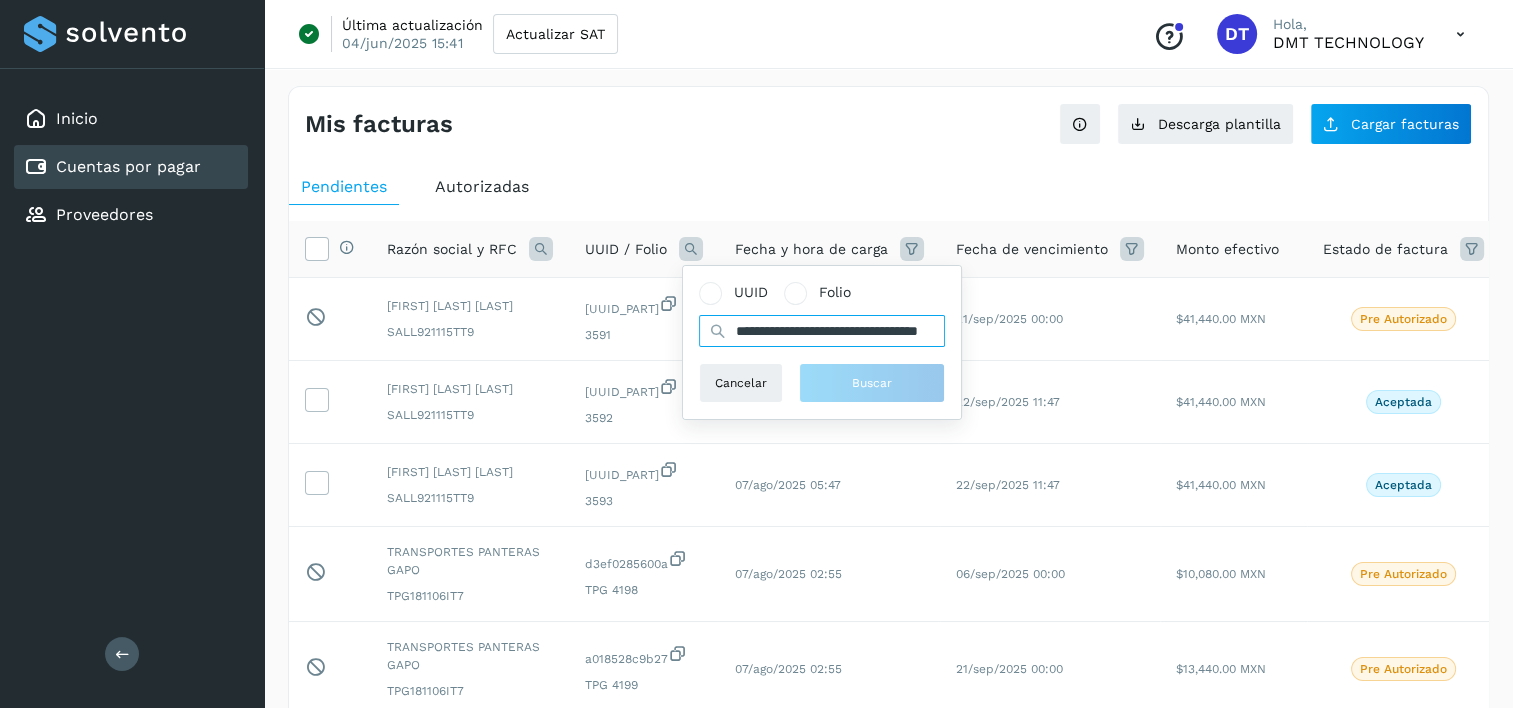 click on "**********" at bounding box center (822, 331) 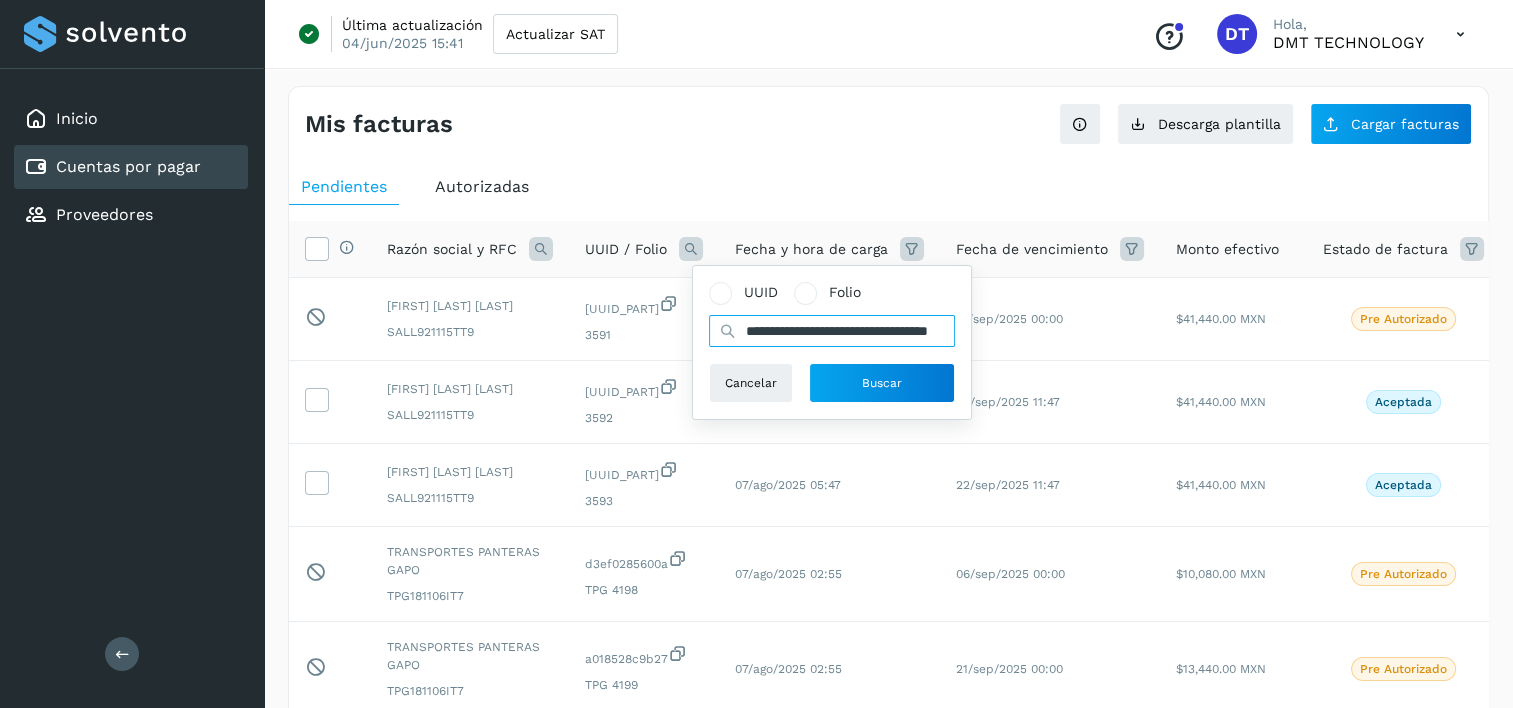 scroll, scrollTop: 0, scrollLeft: 68, axis: horizontal 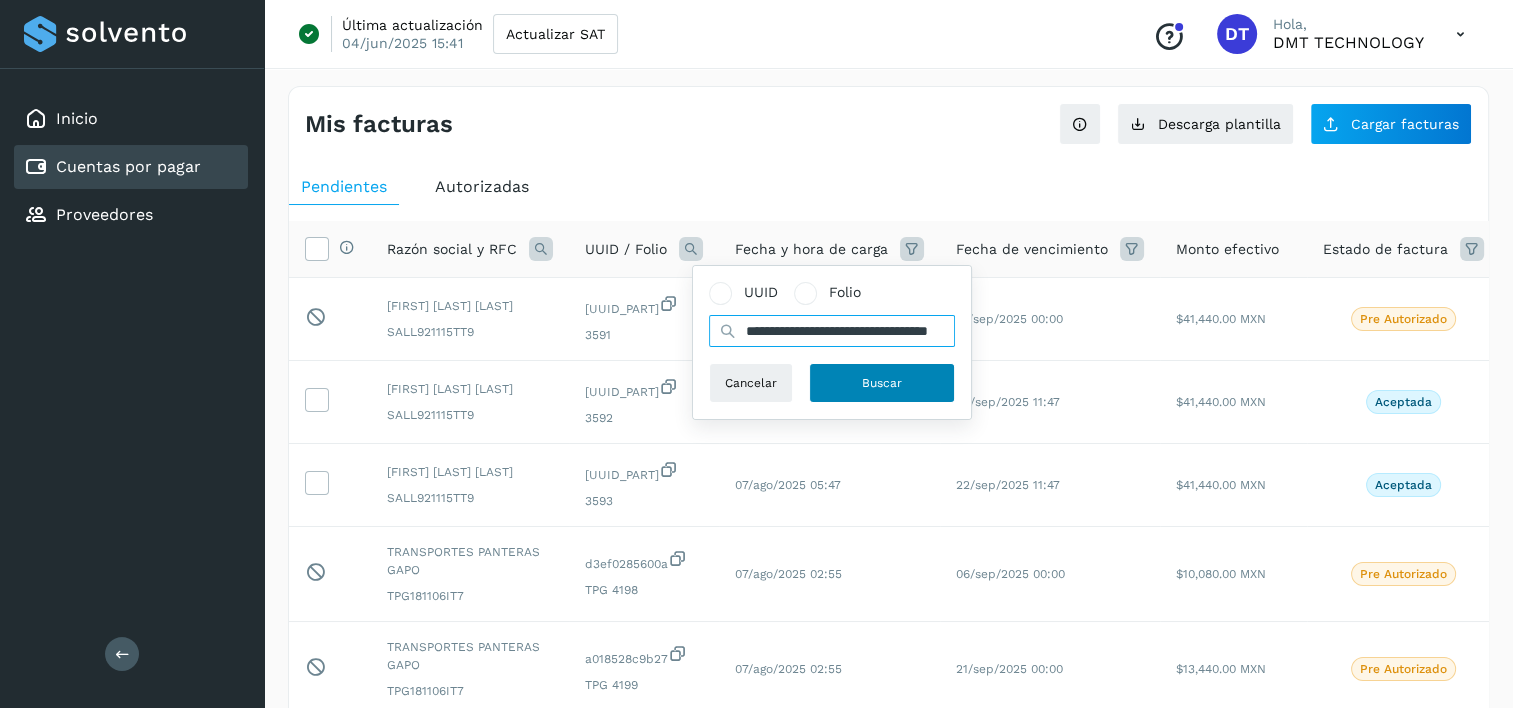 type on "**********" 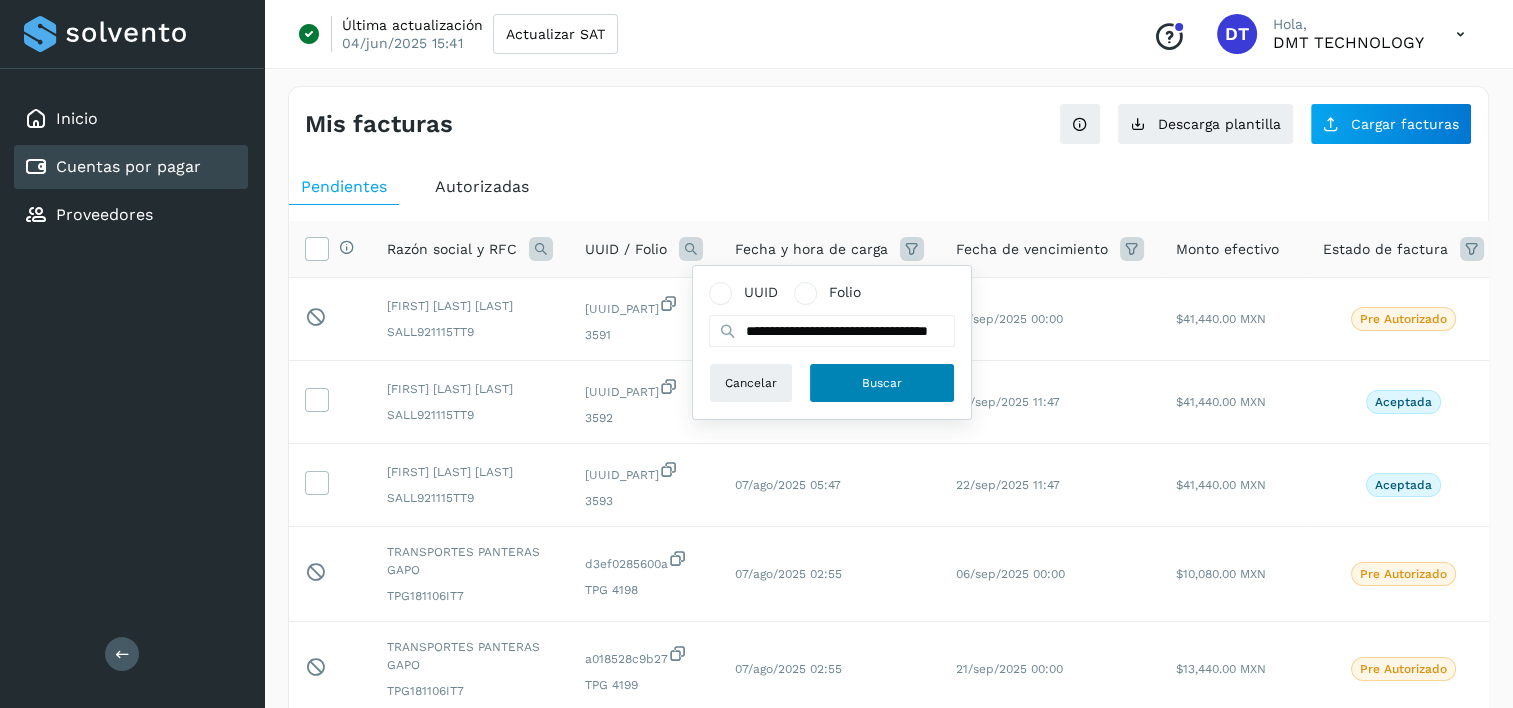 scroll, scrollTop: 0, scrollLeft: 0, axis: both 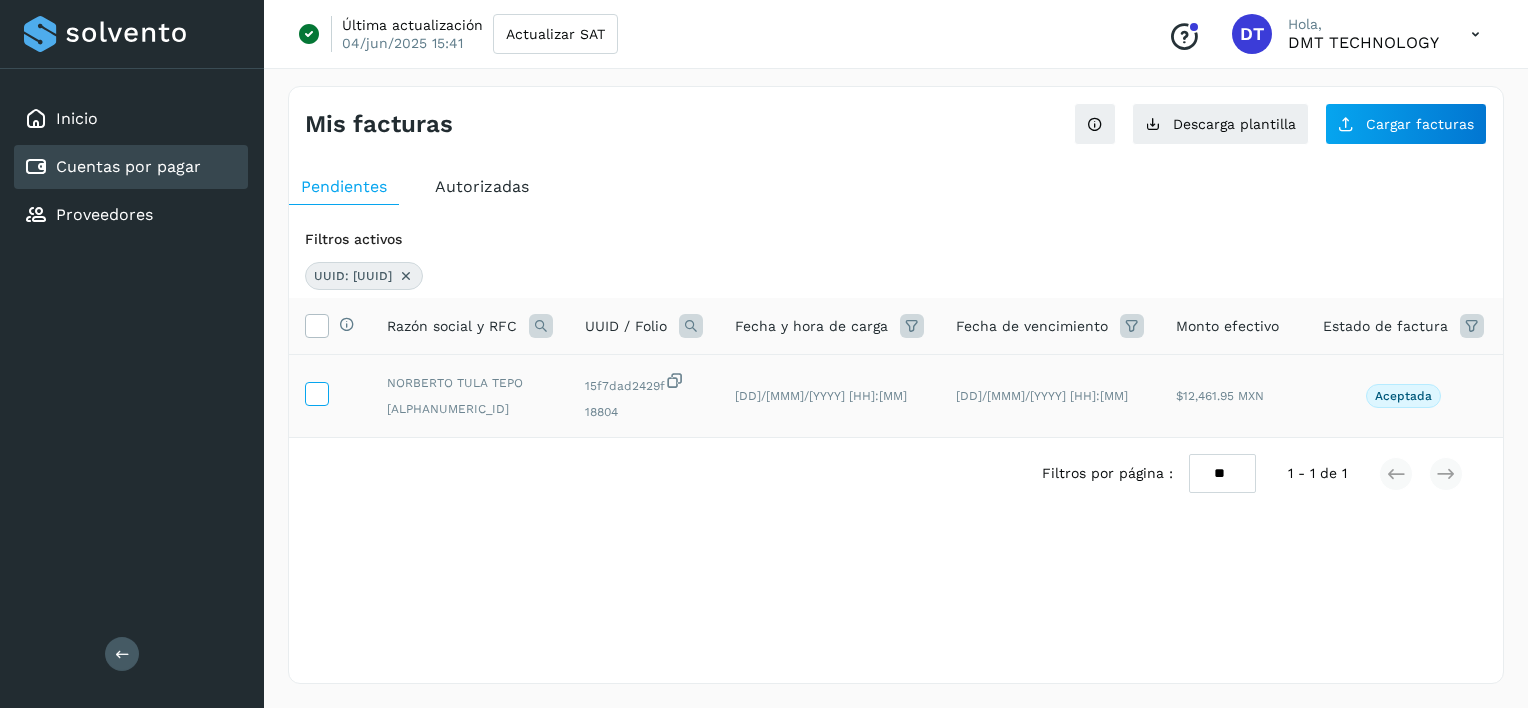 click at bounding box center [316, 392] 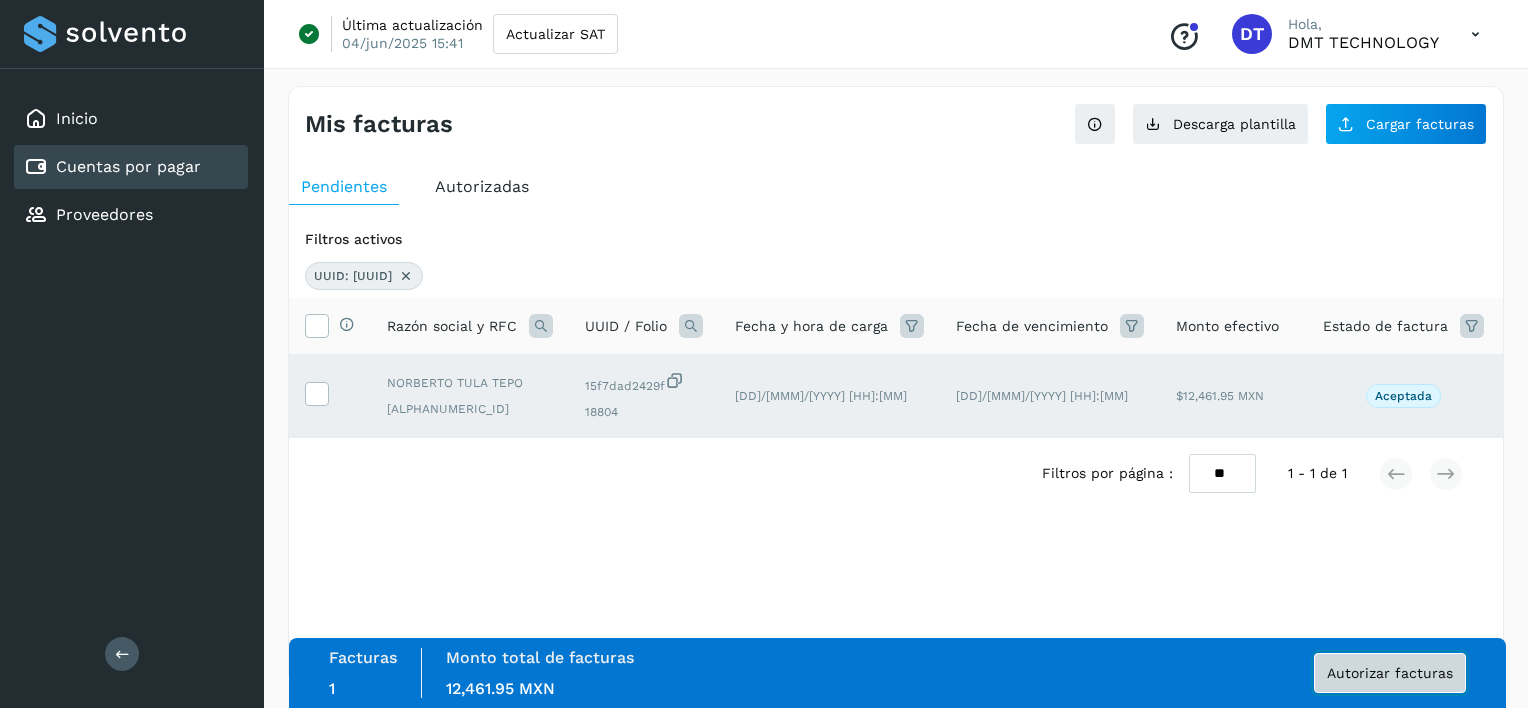 click on "Autorizar facturas" 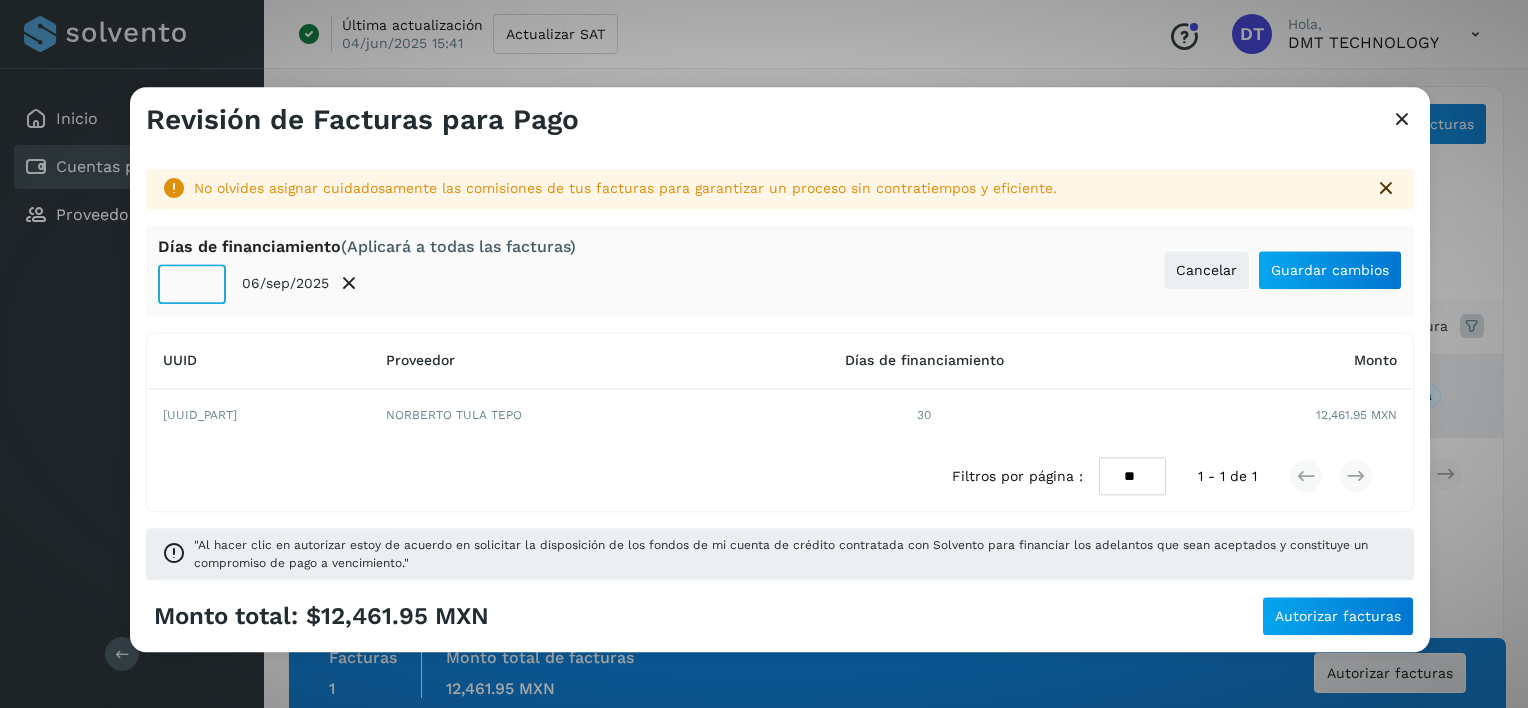 click on "**" 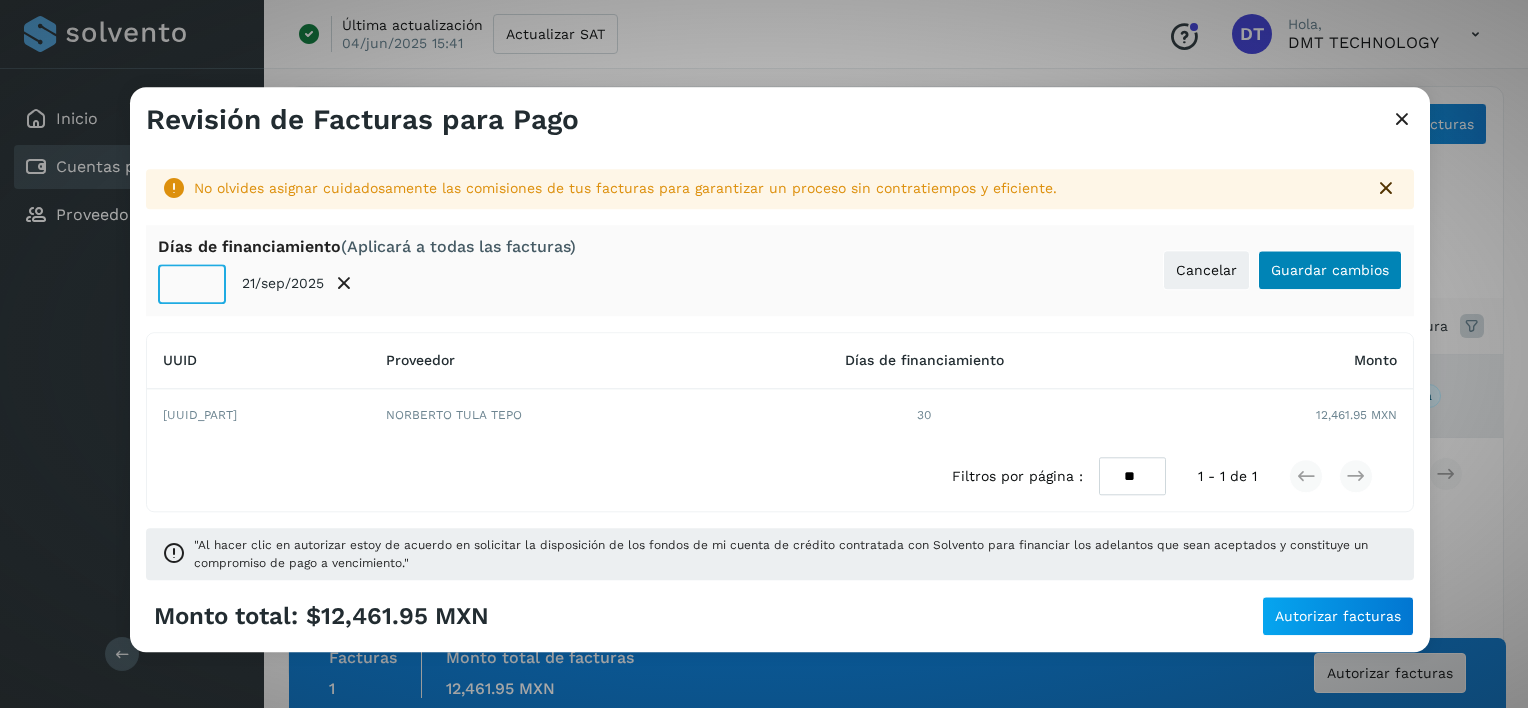 type on "**" 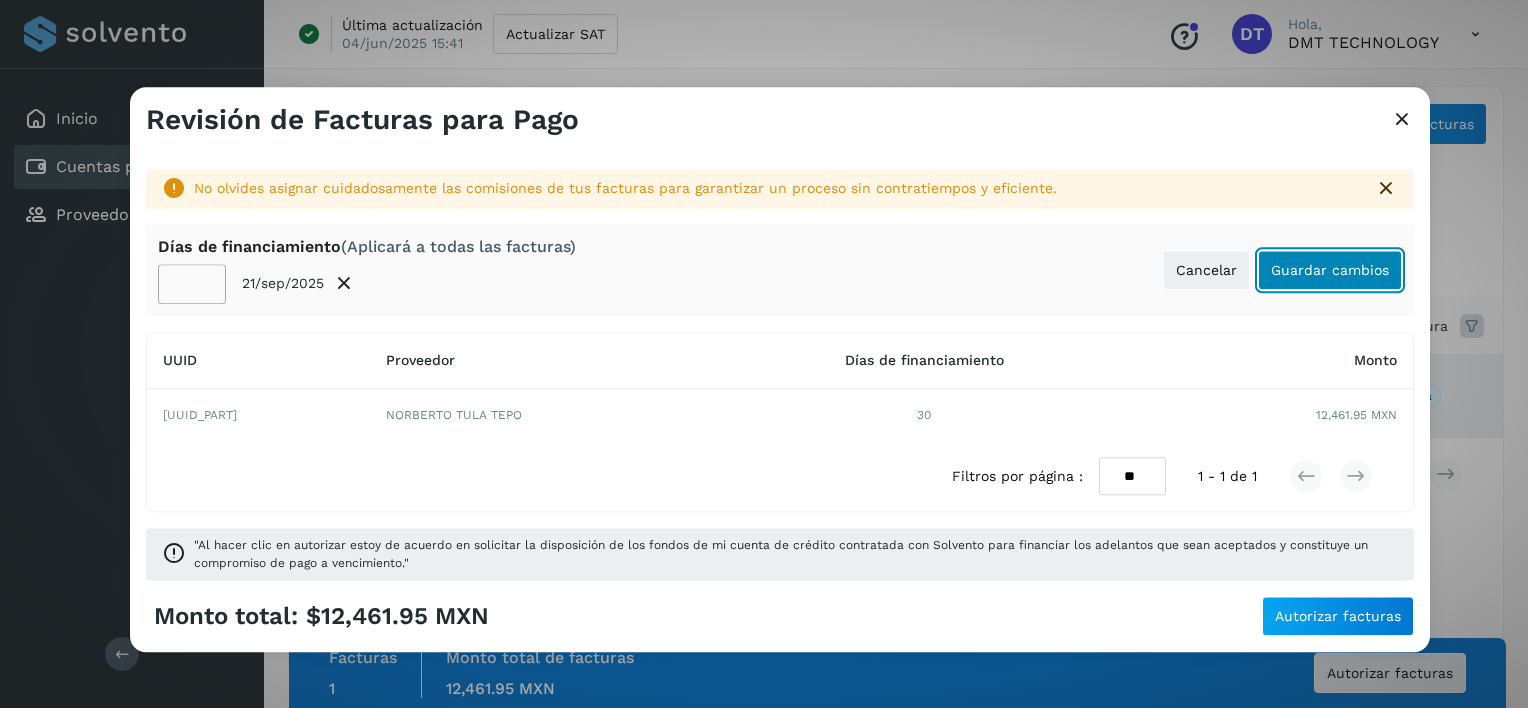 click on "Guardar cambios" 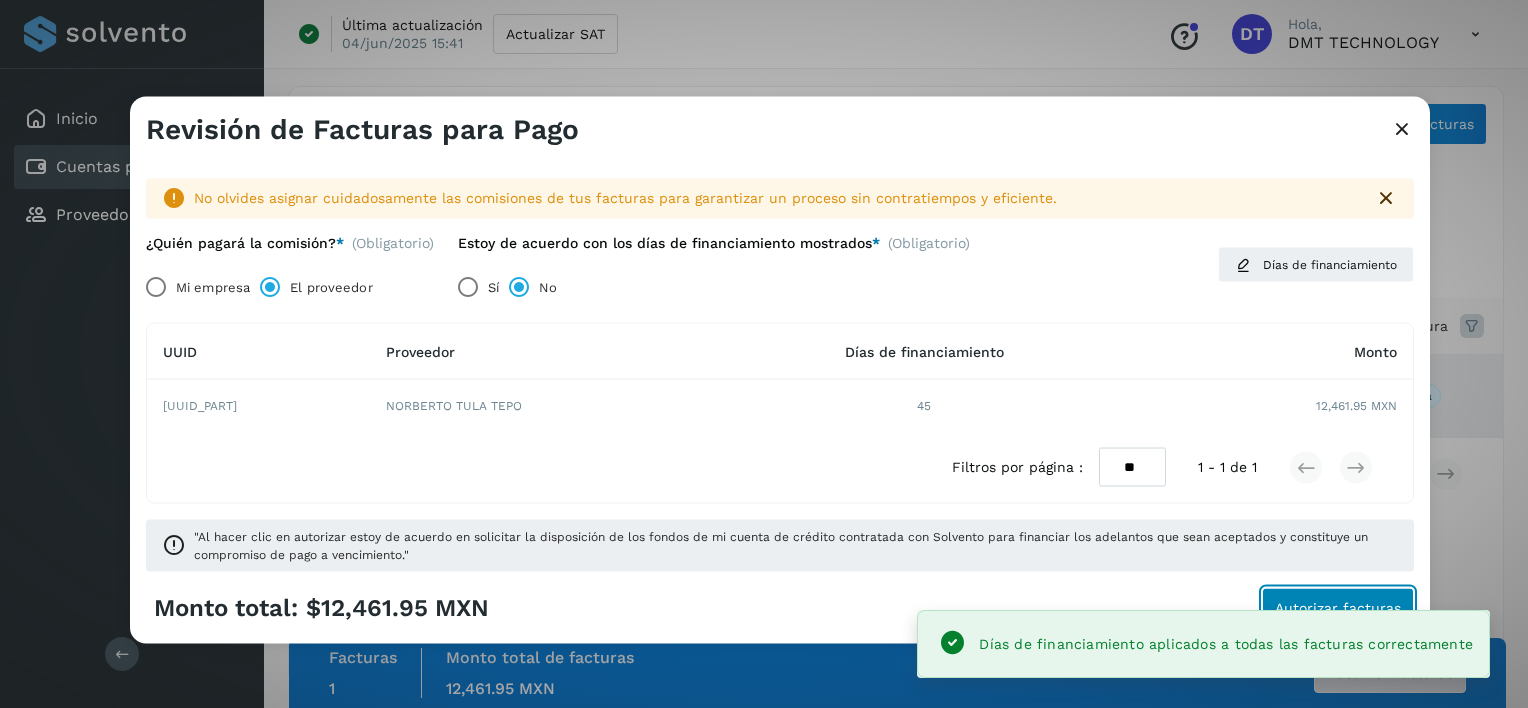 click on "Autorizar facturas" at bounding box center (1338, 607) 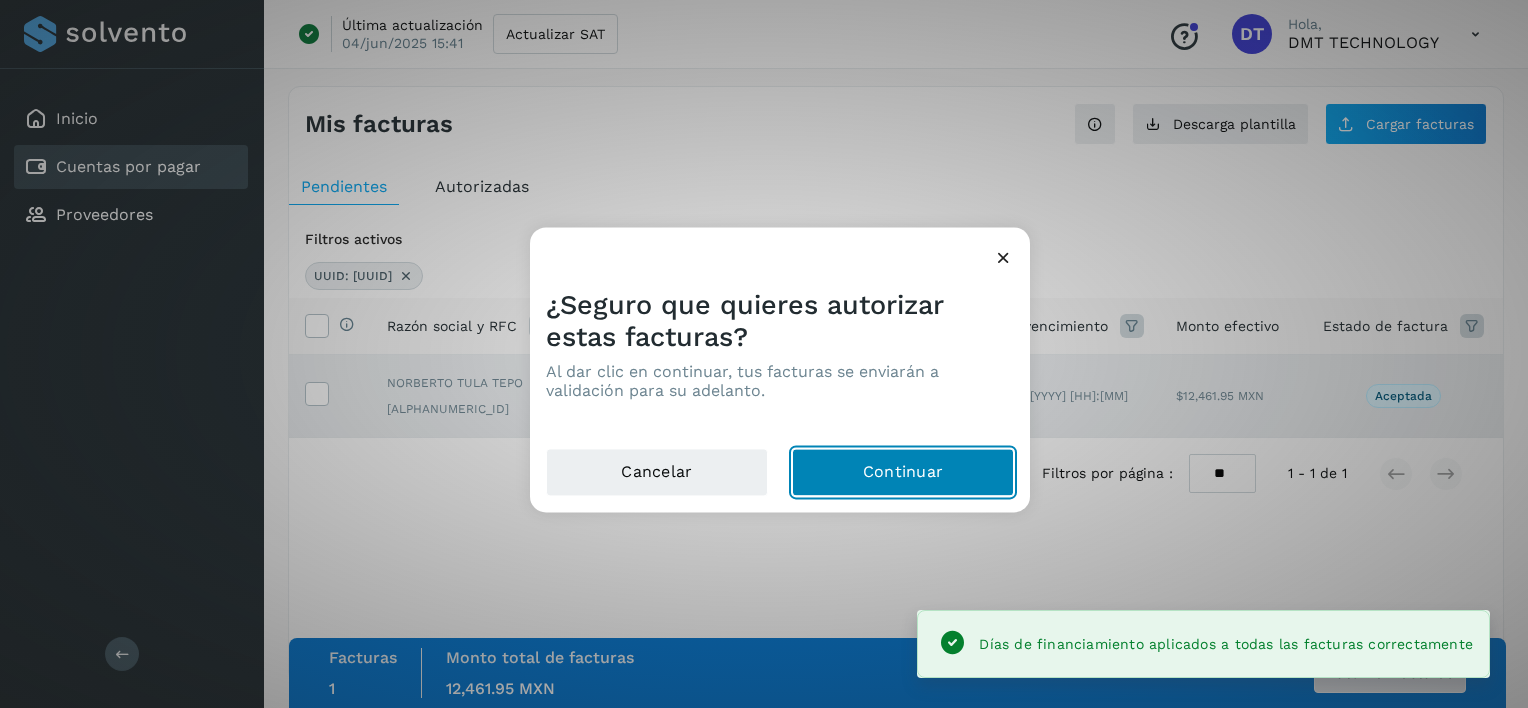 click on "Continuar" 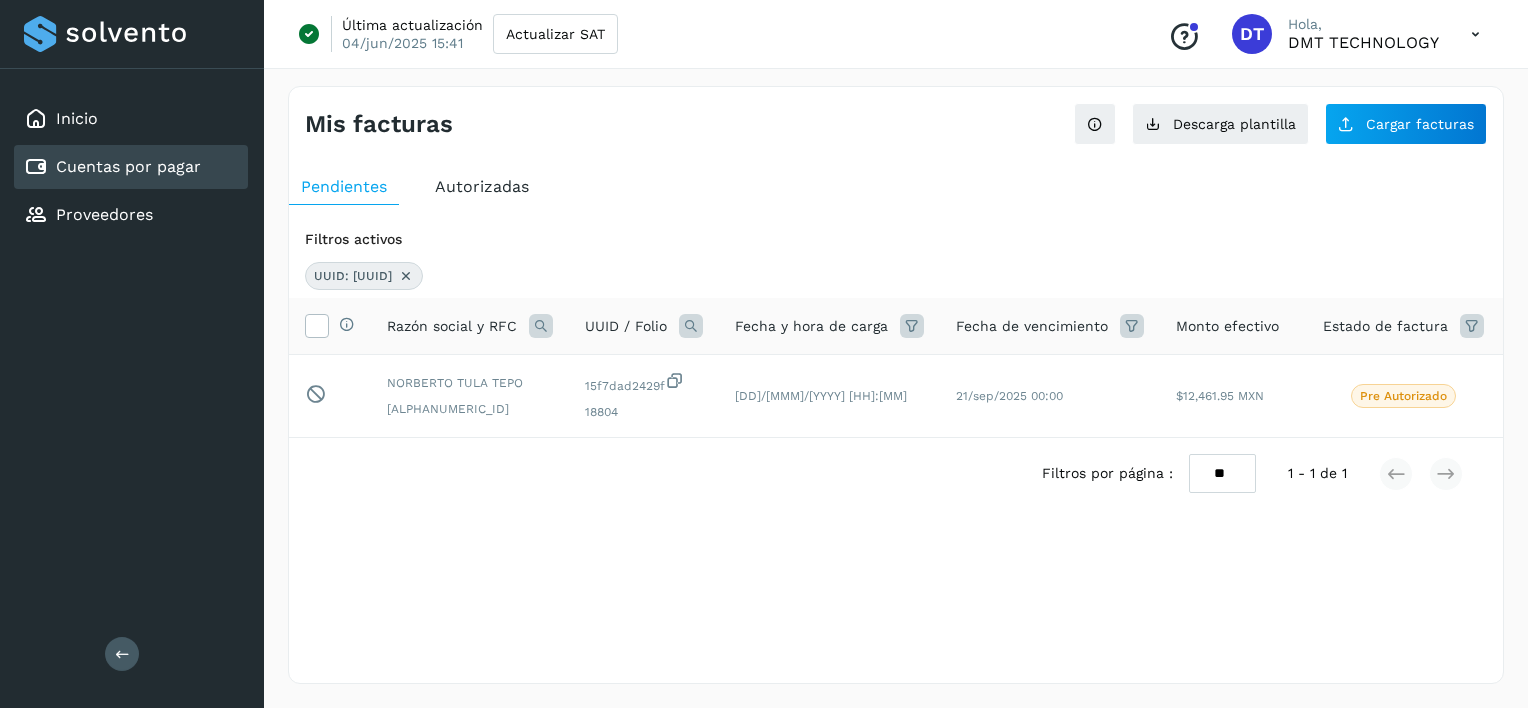 click at bounding box center (406, 276) 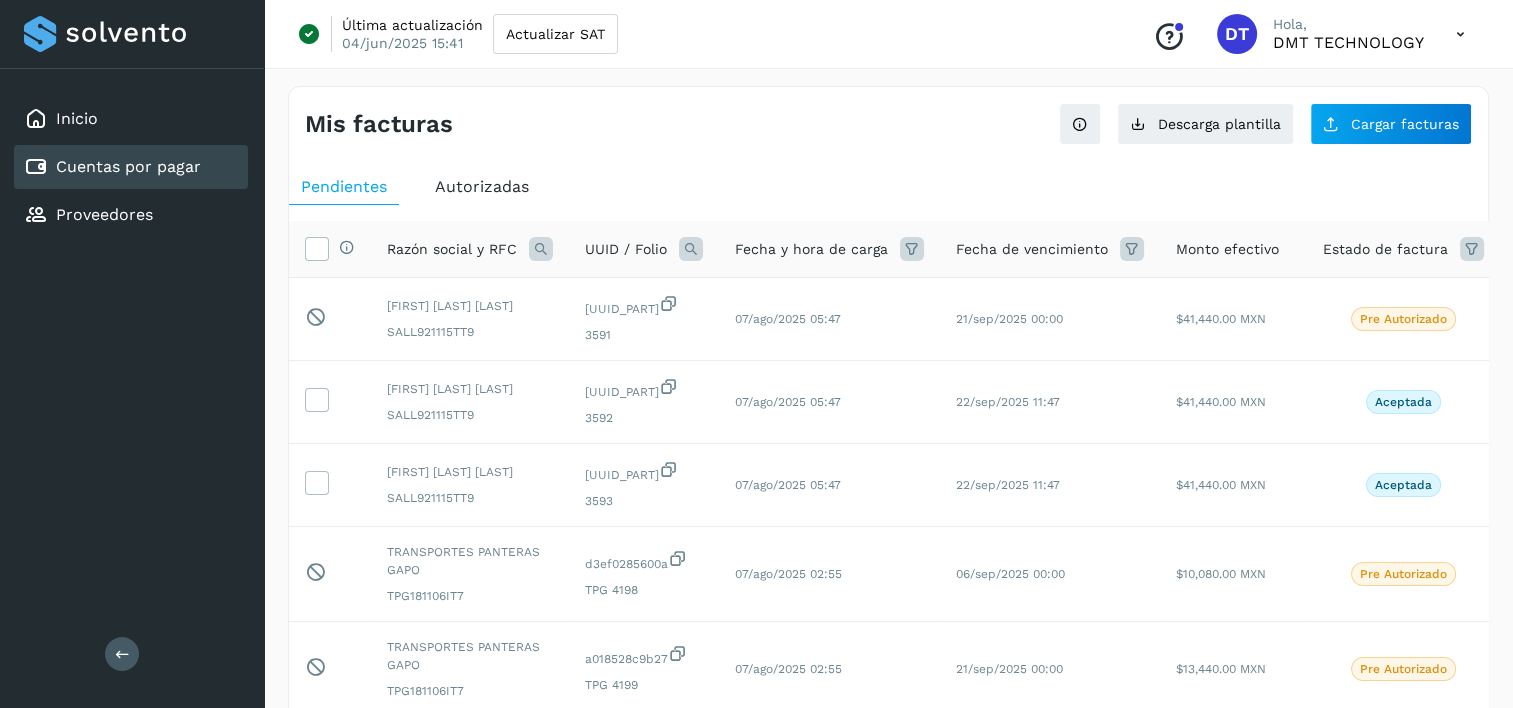click at bounding box center [691, 249] 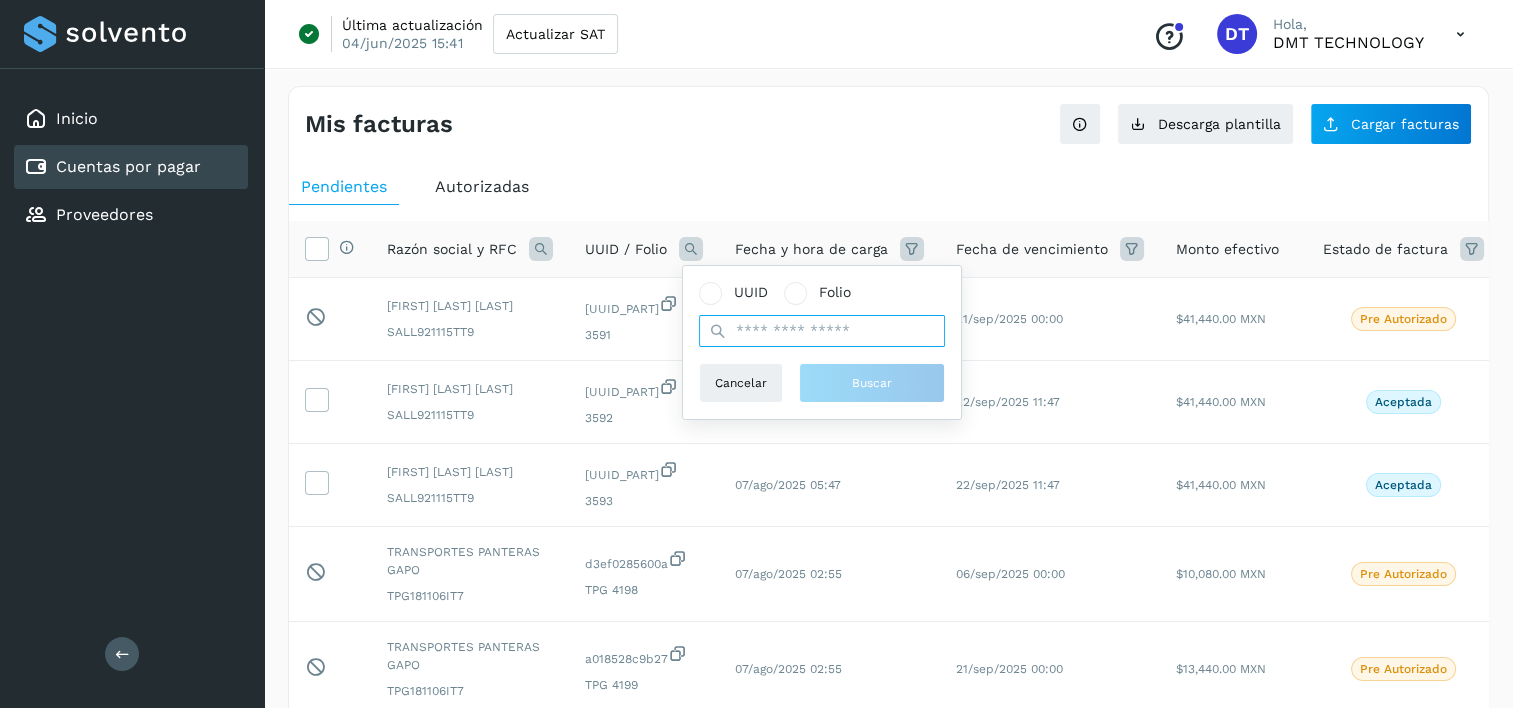 click at bounding box center (822, 331) 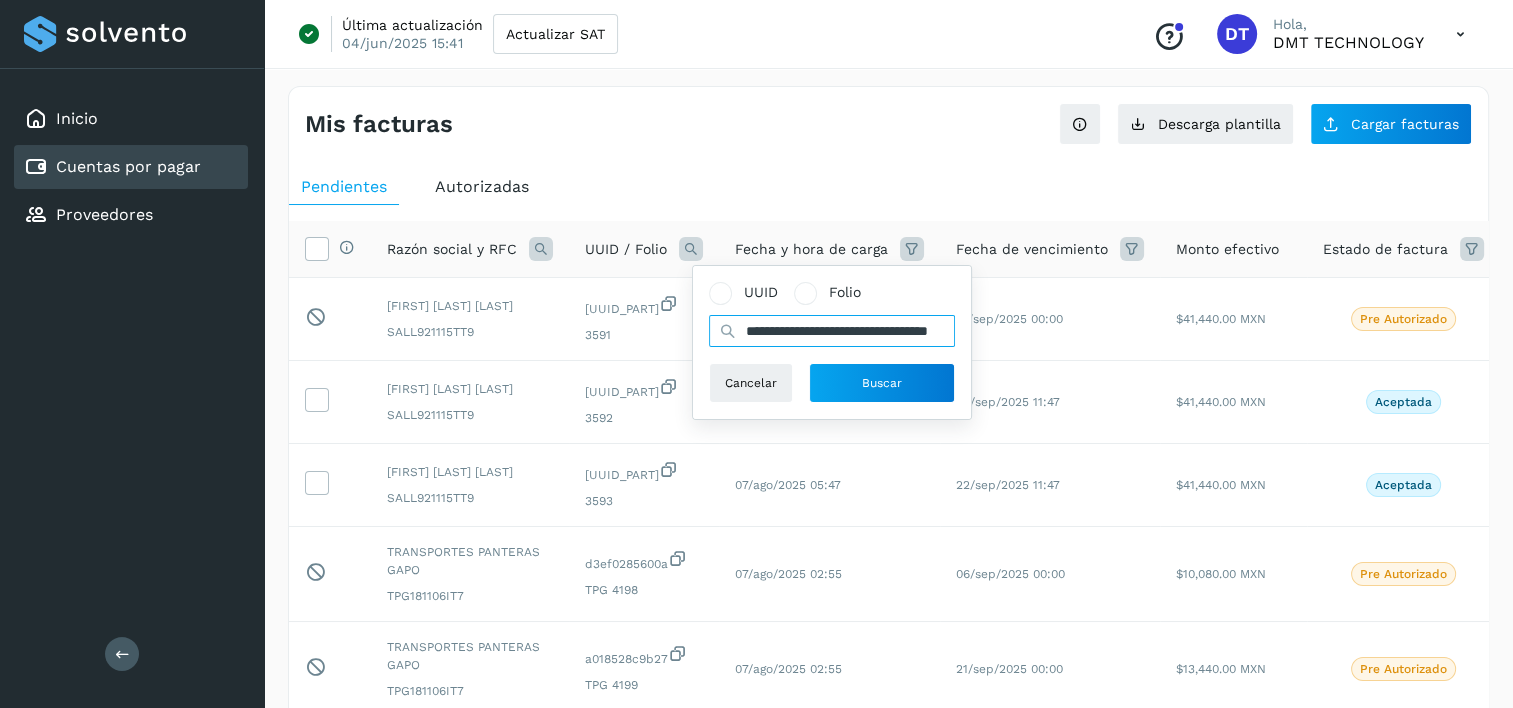 scroll, scrollTop: 0, scrollLeft: 89, axis: horizontal 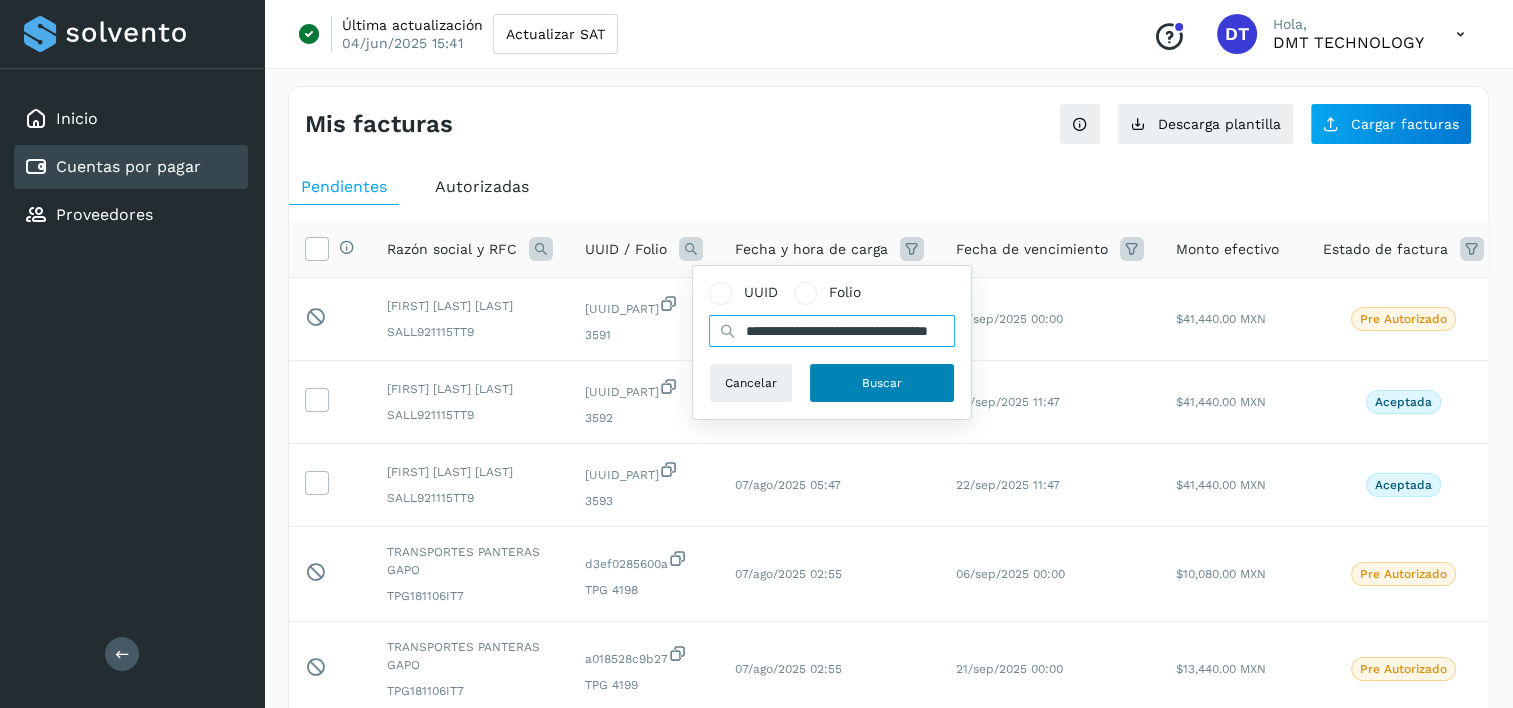 type on "**********" 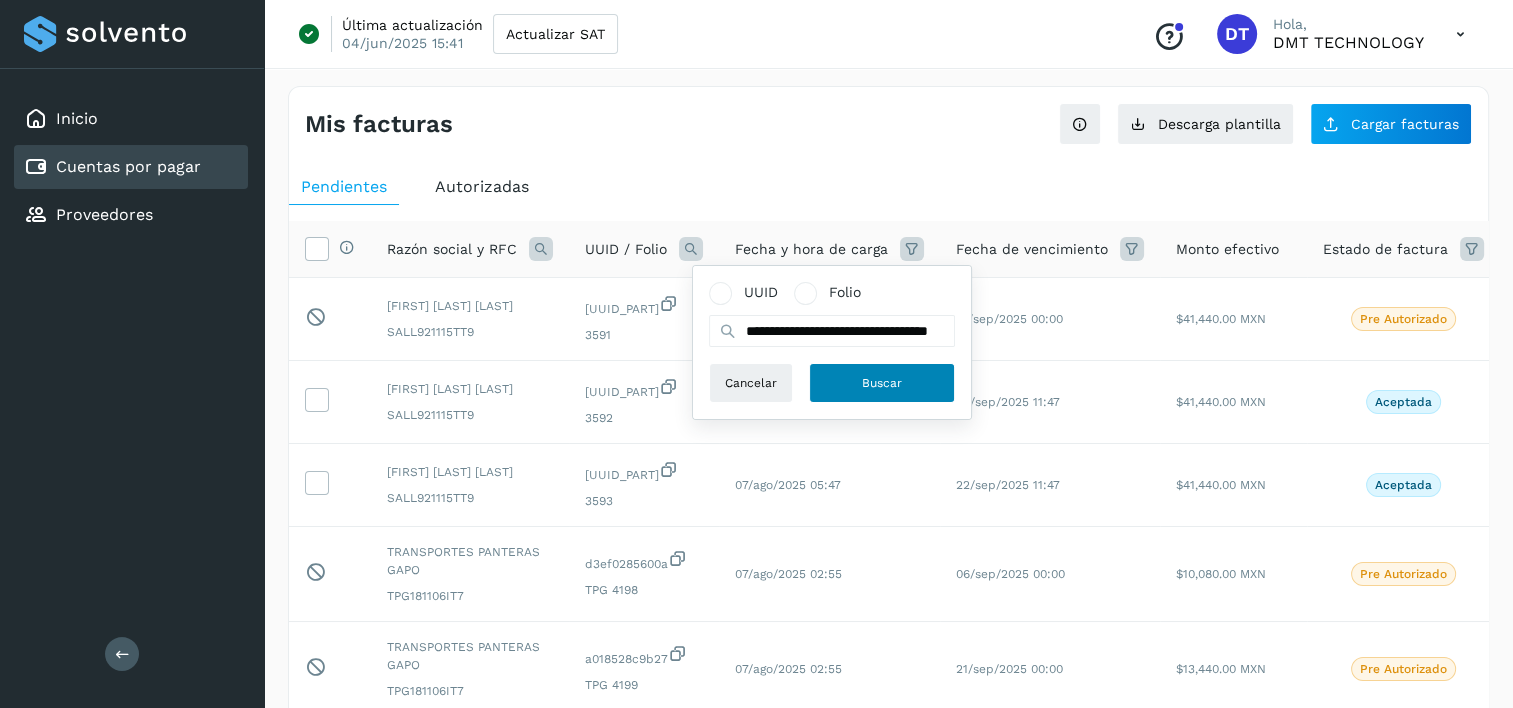 scroll, scrollTop: 0, scrollLeft: 0, axis: both 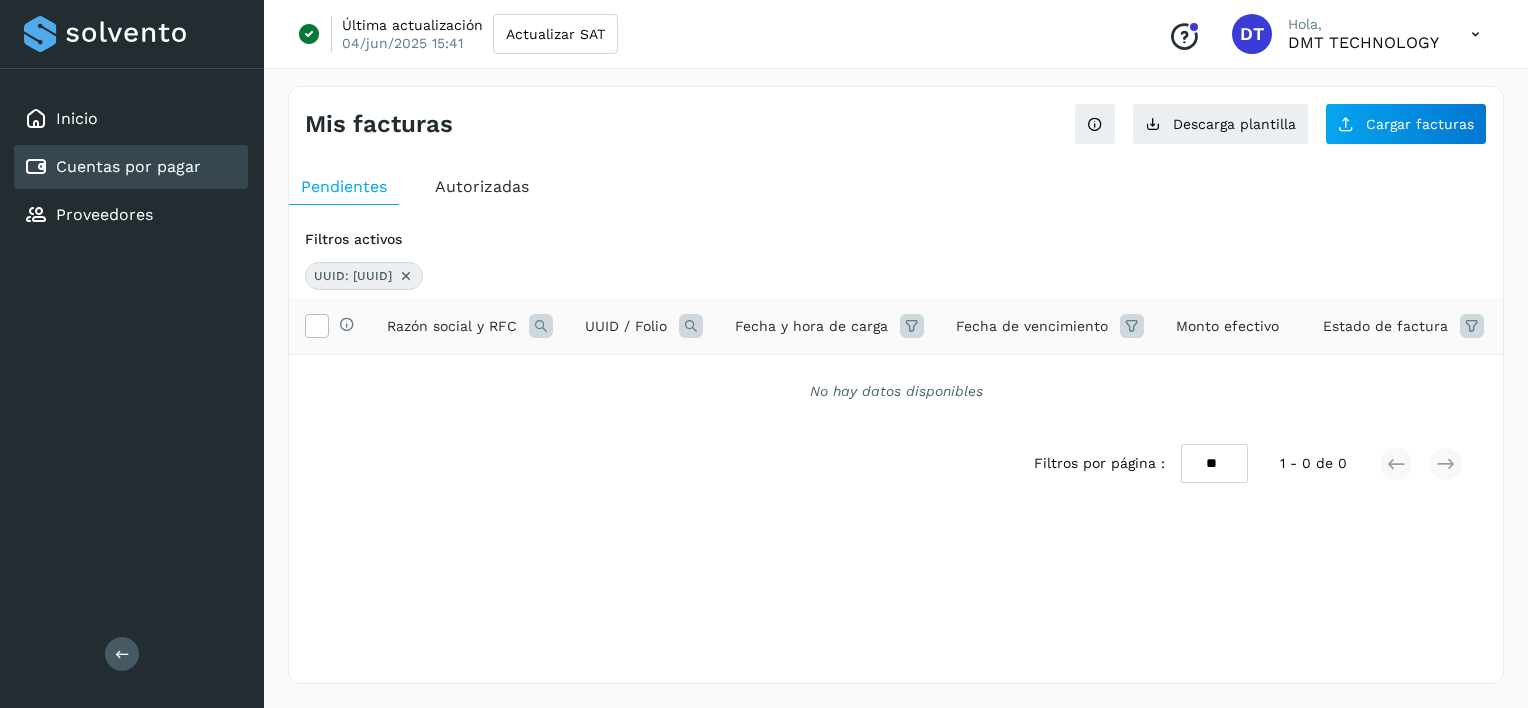 click at bounding box center (406, 276) 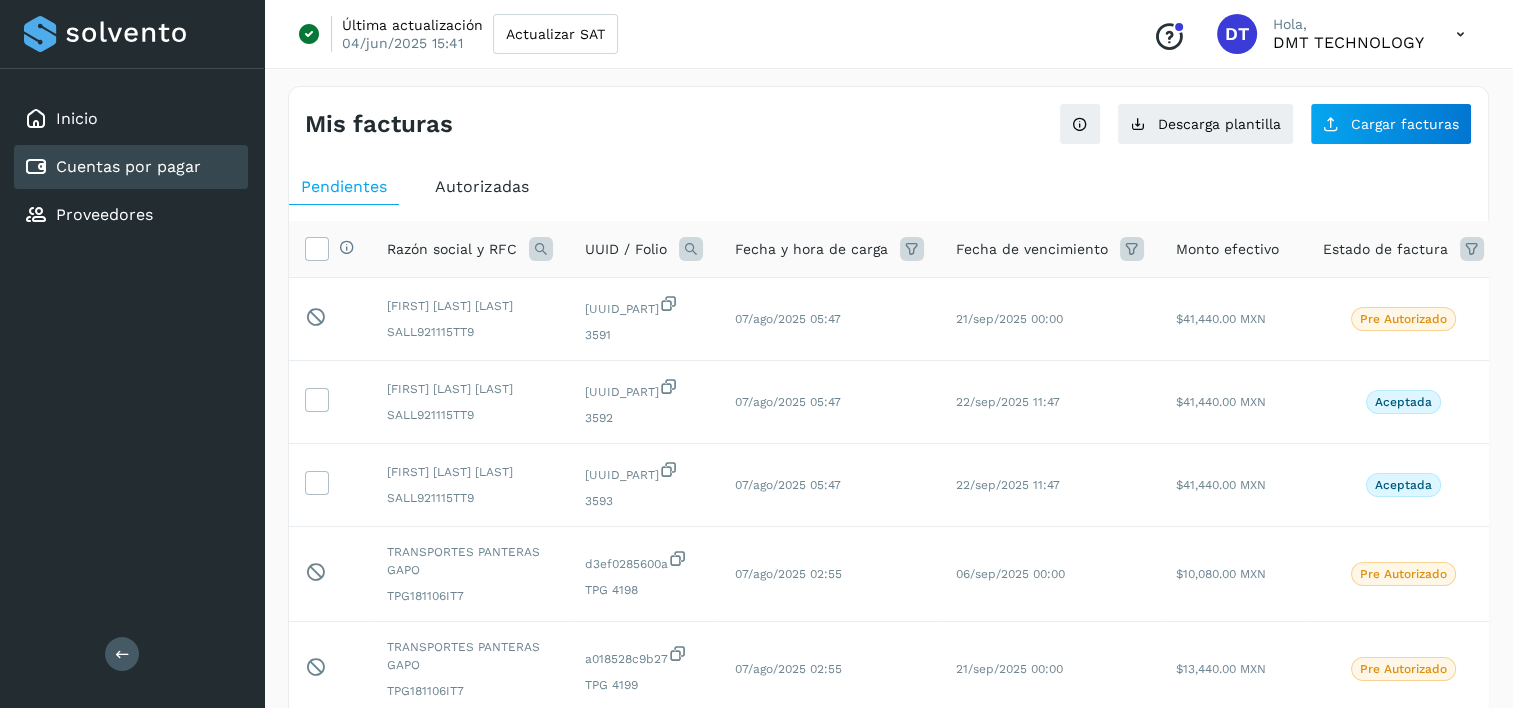 click at bounding box center [691, 249] 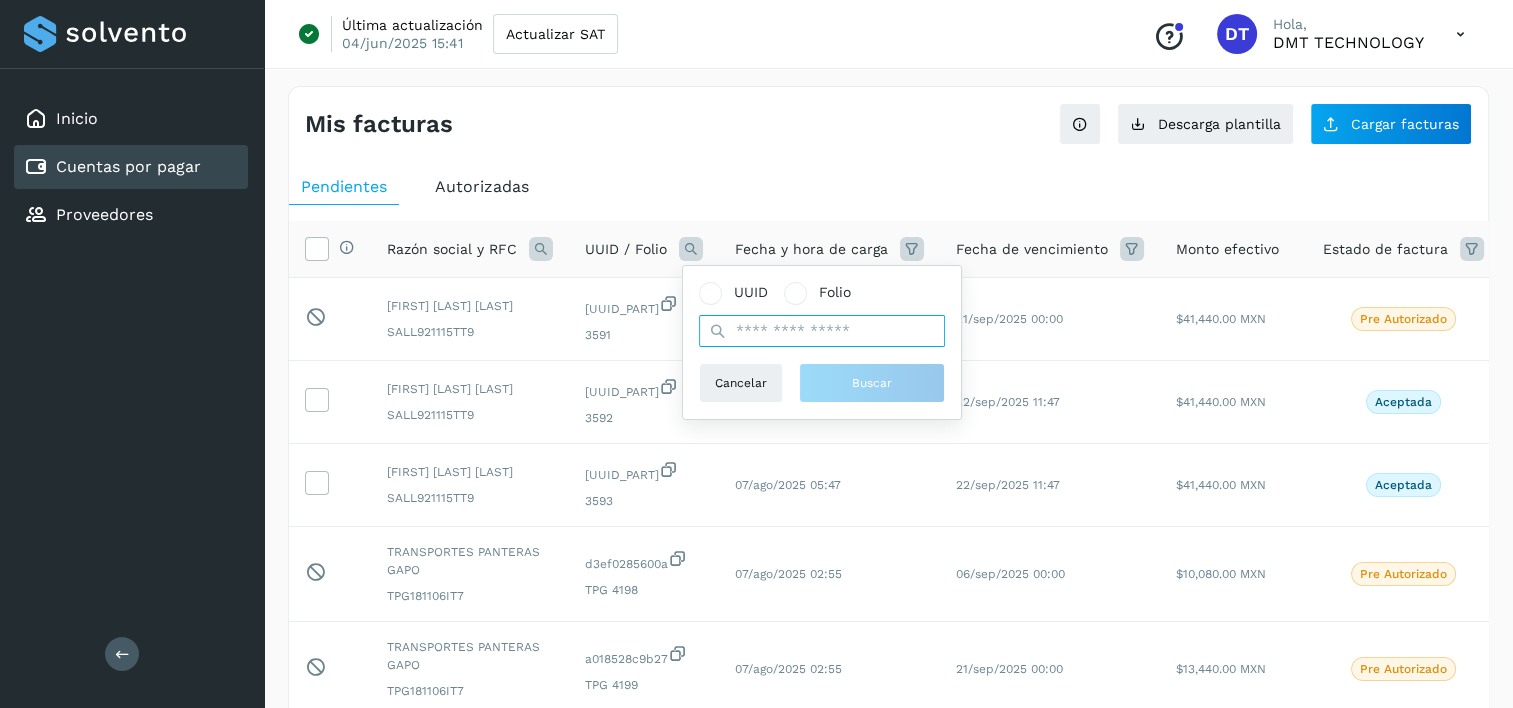 click at bounding box center [822, 331] 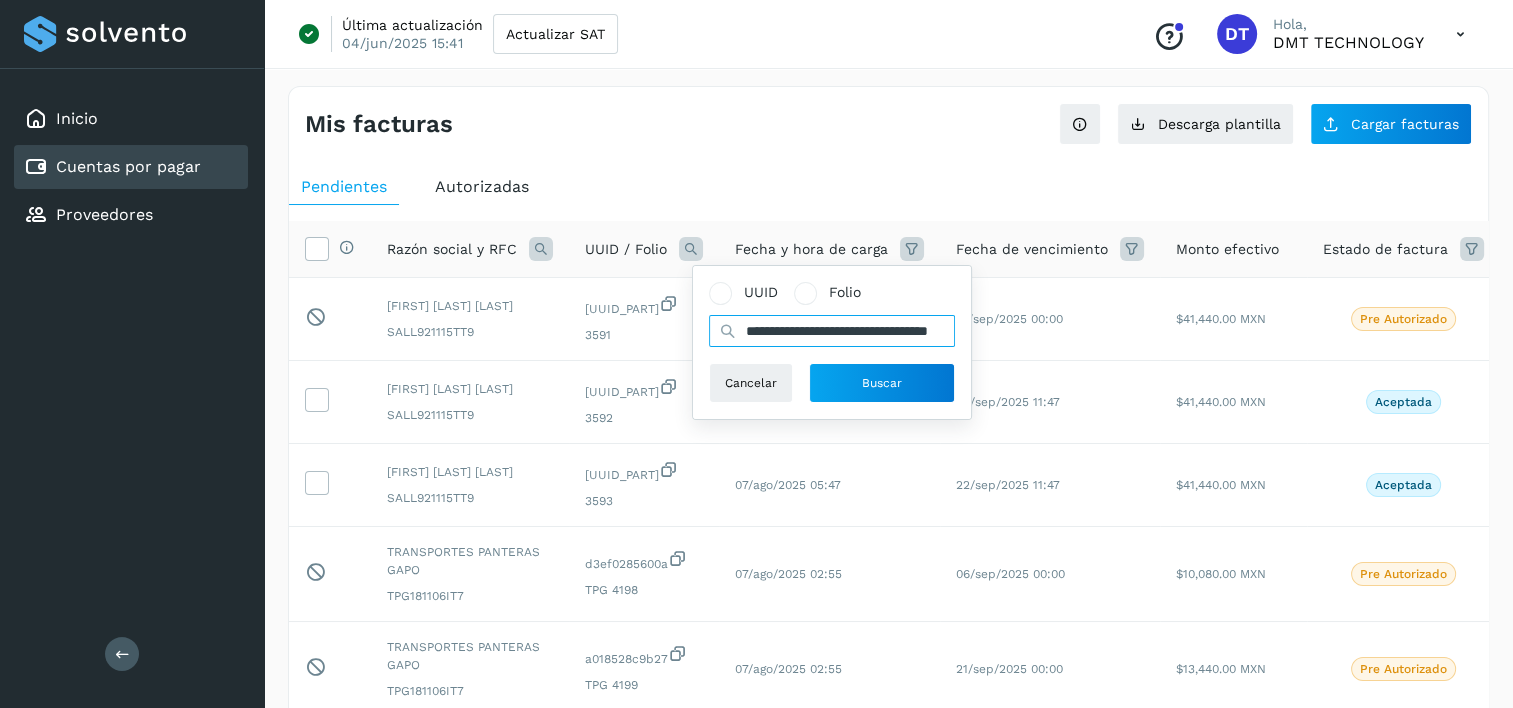 scroll, scrollTop: 0, scrollLeft: 93, axis: horizontal 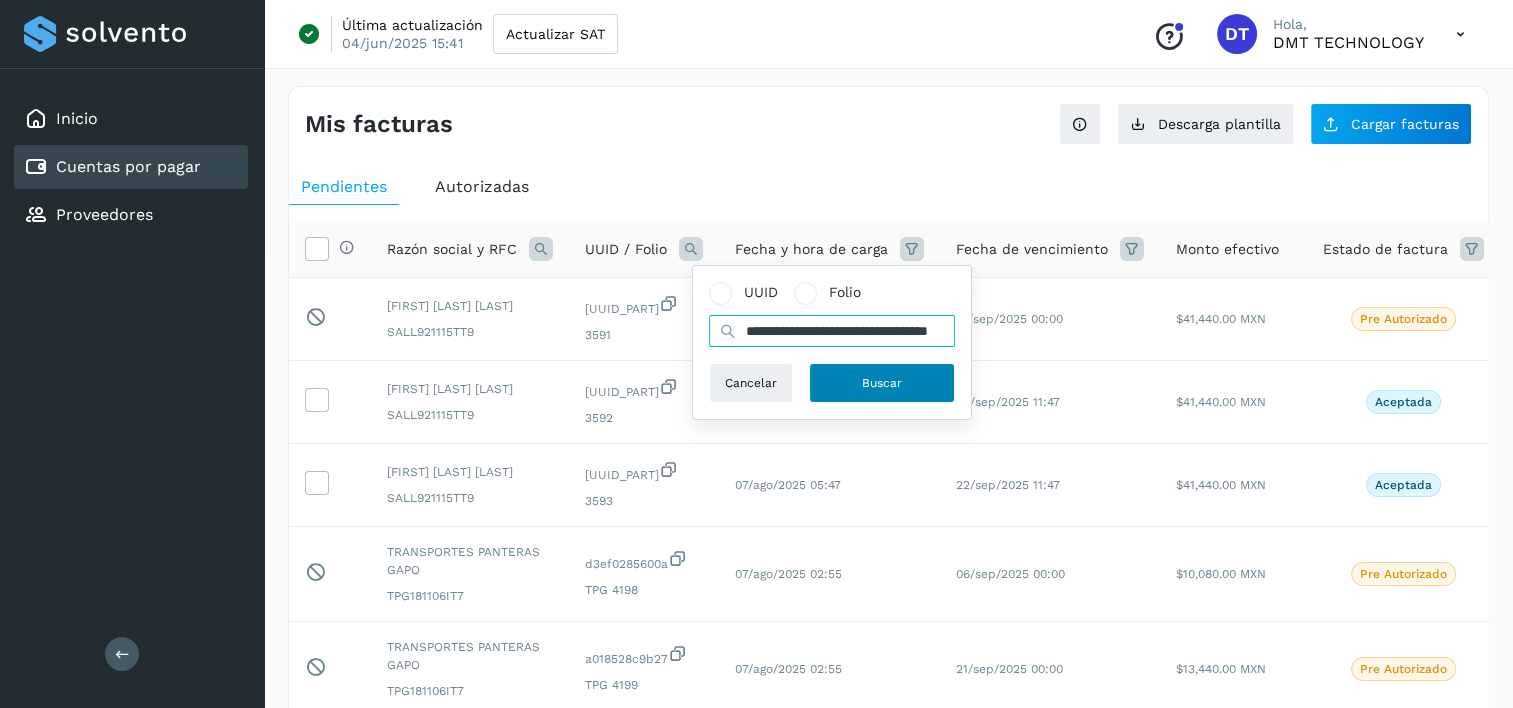 type on "**********" 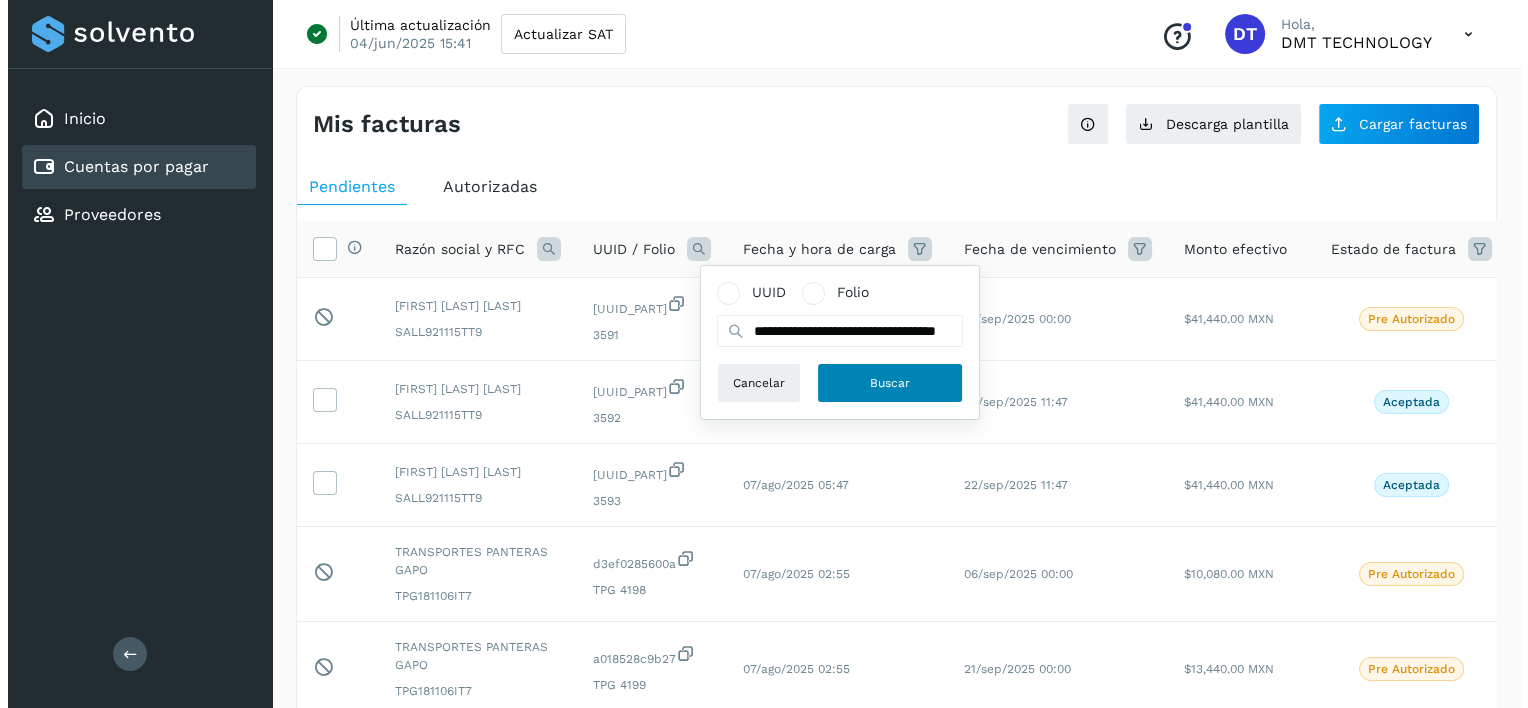 scroll, scrollTop: 0, scrollLeft: 0, axis: both 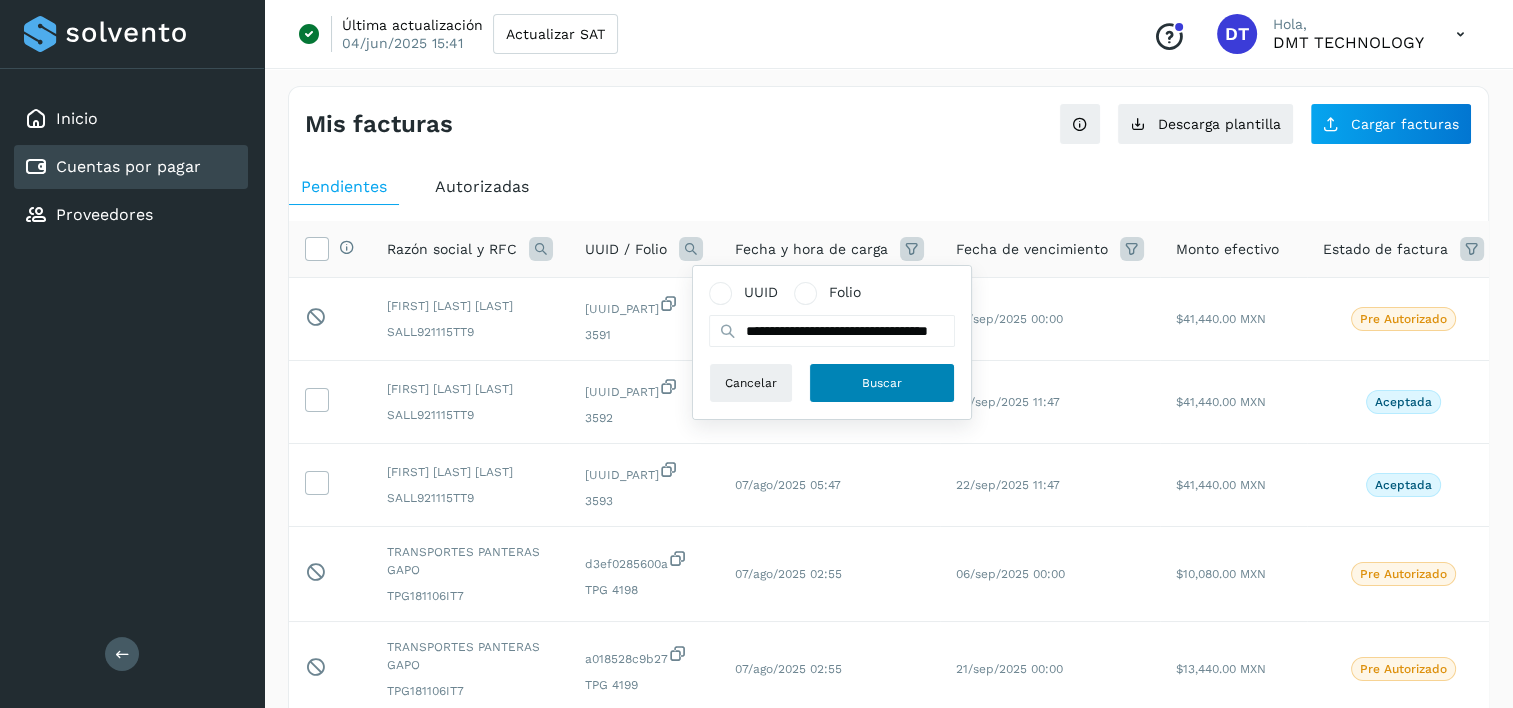 click on "Buscar" at bounding box center (882, 383) 